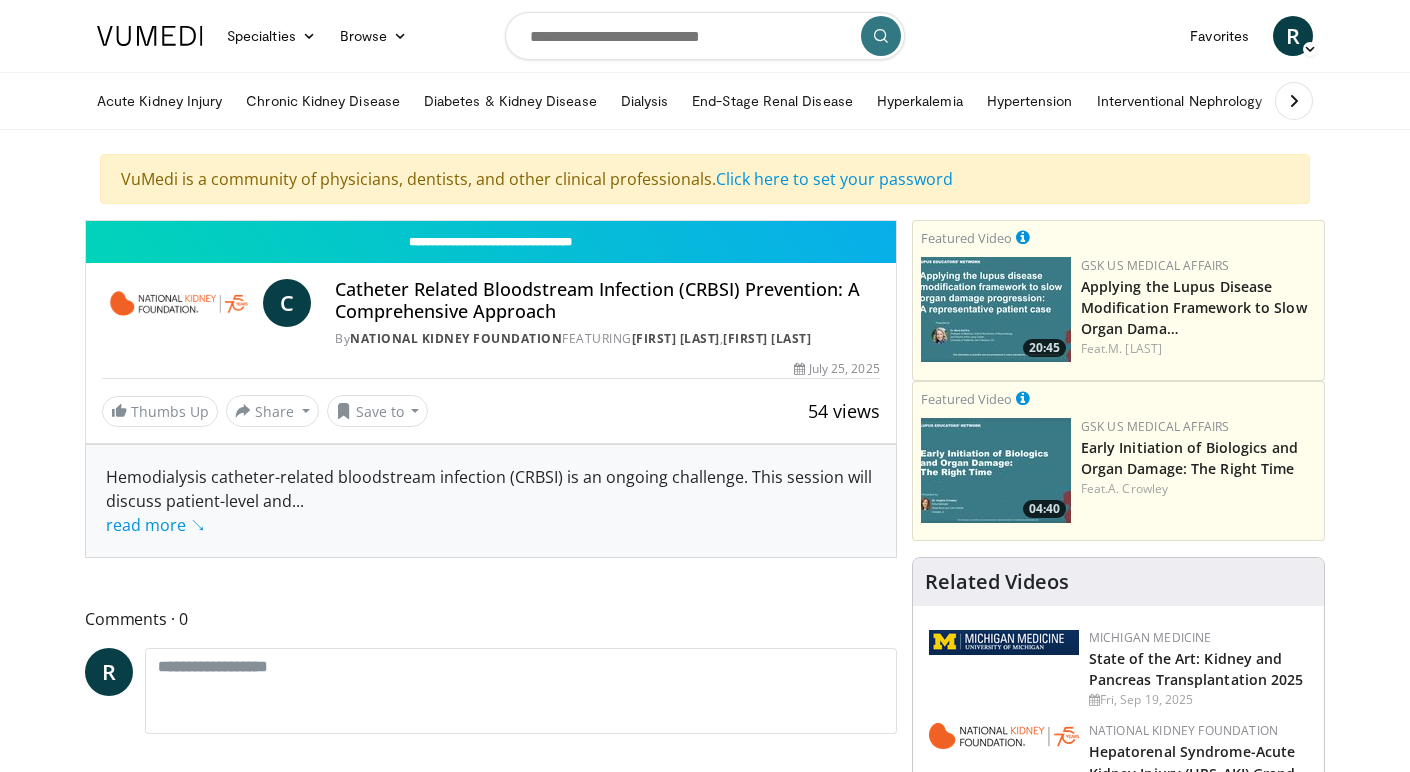 scroll, scrollTop: 0, scrollLeft: 0, axis: both 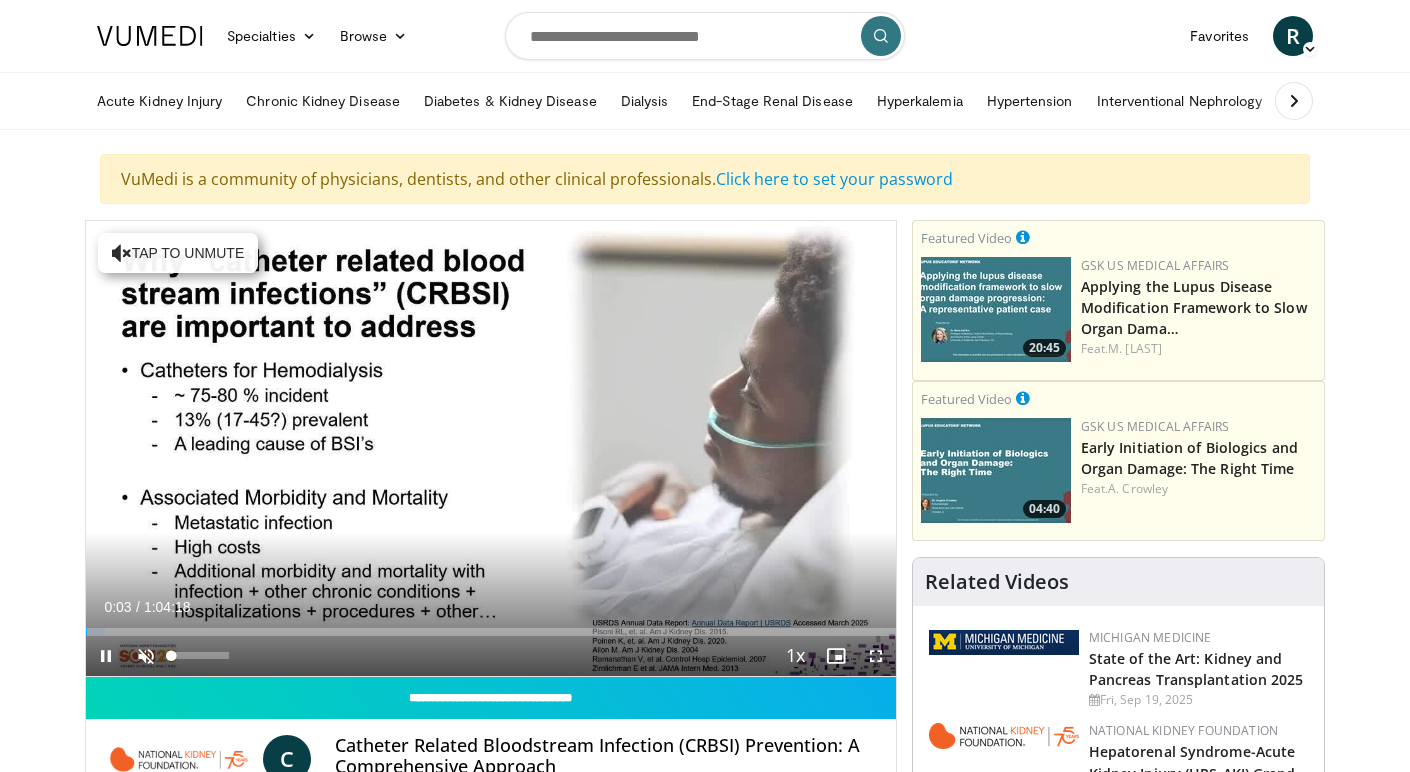 click at bounding box center (146, 656) 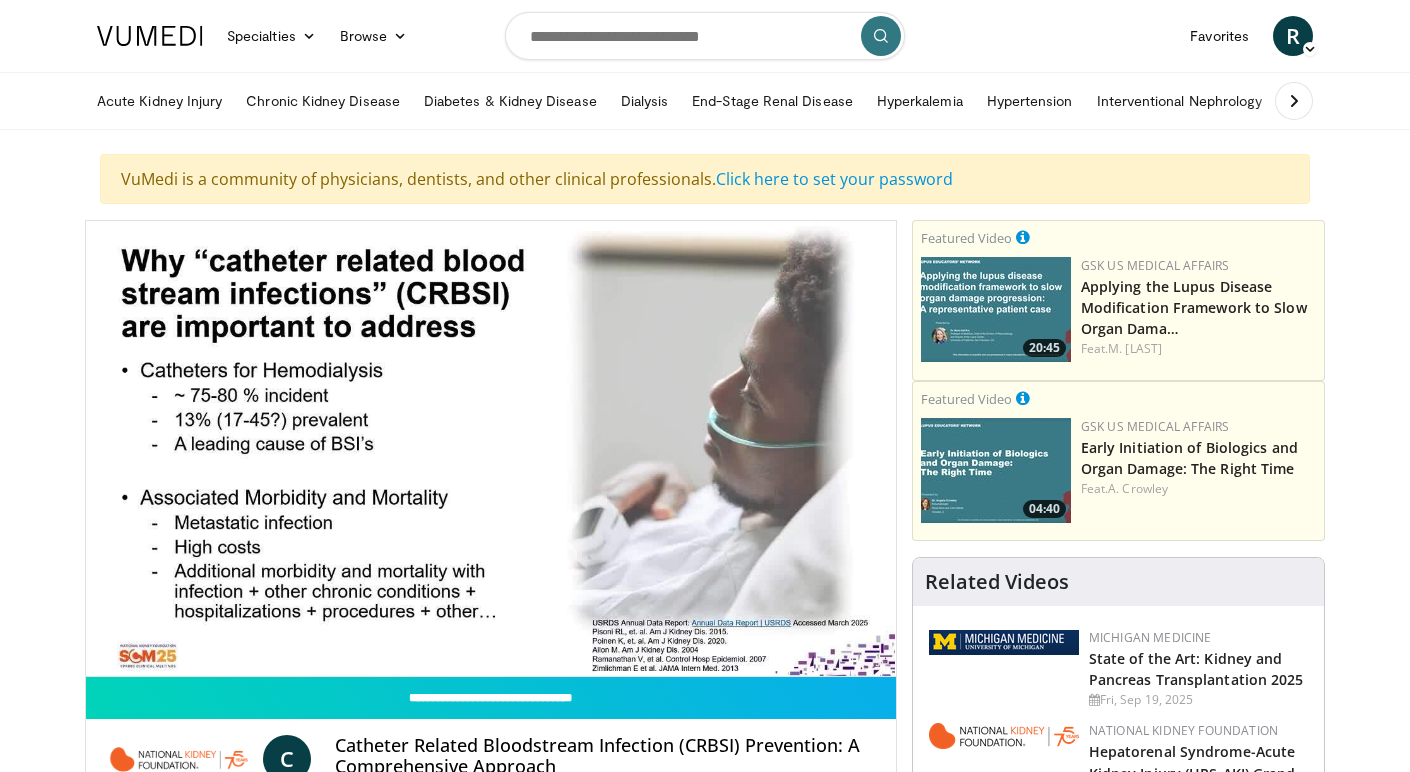 click on "10 seconds
Tap to unmute" at bounding box center (491, 448) 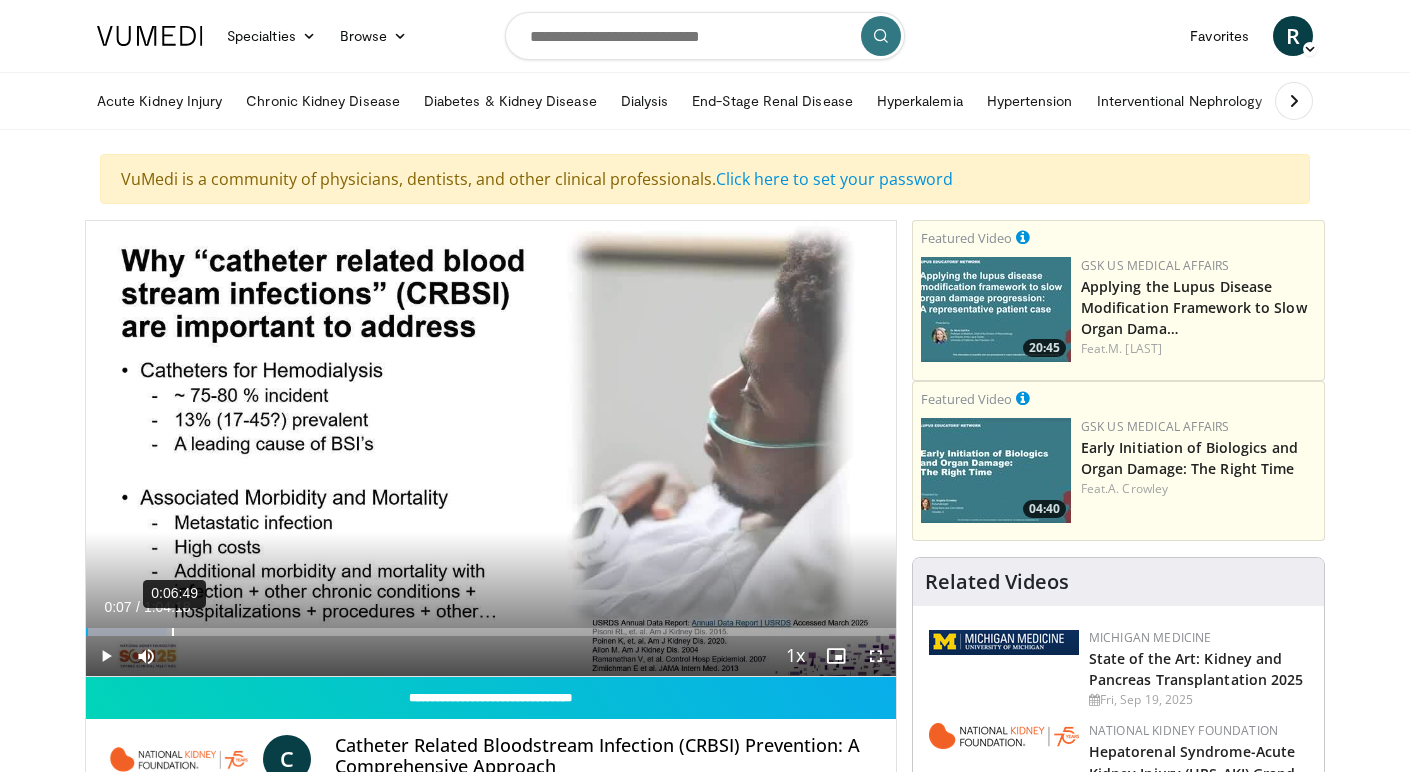 click on "0:06:49" at bounding box center [173, 632] 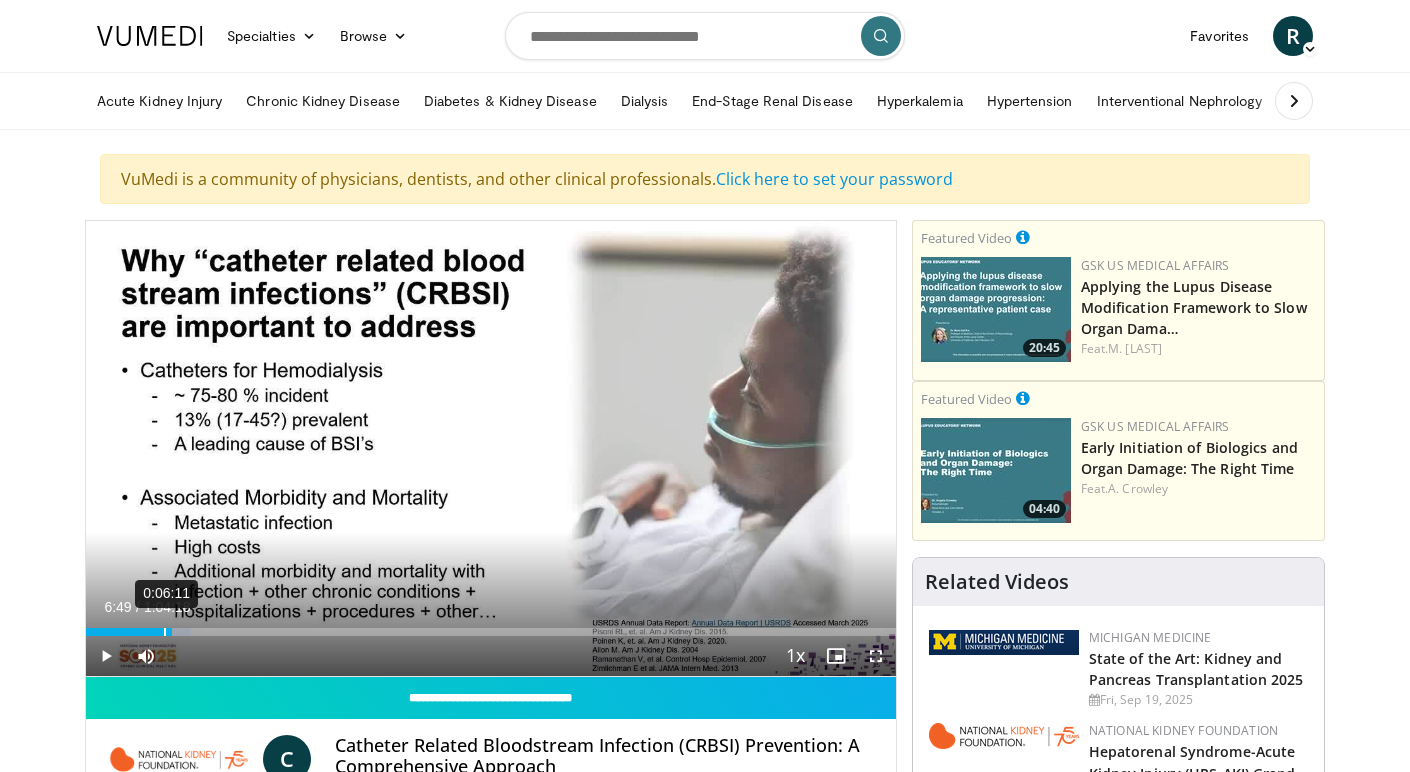 click on "0:06:11" at bounding box center (165, 632) 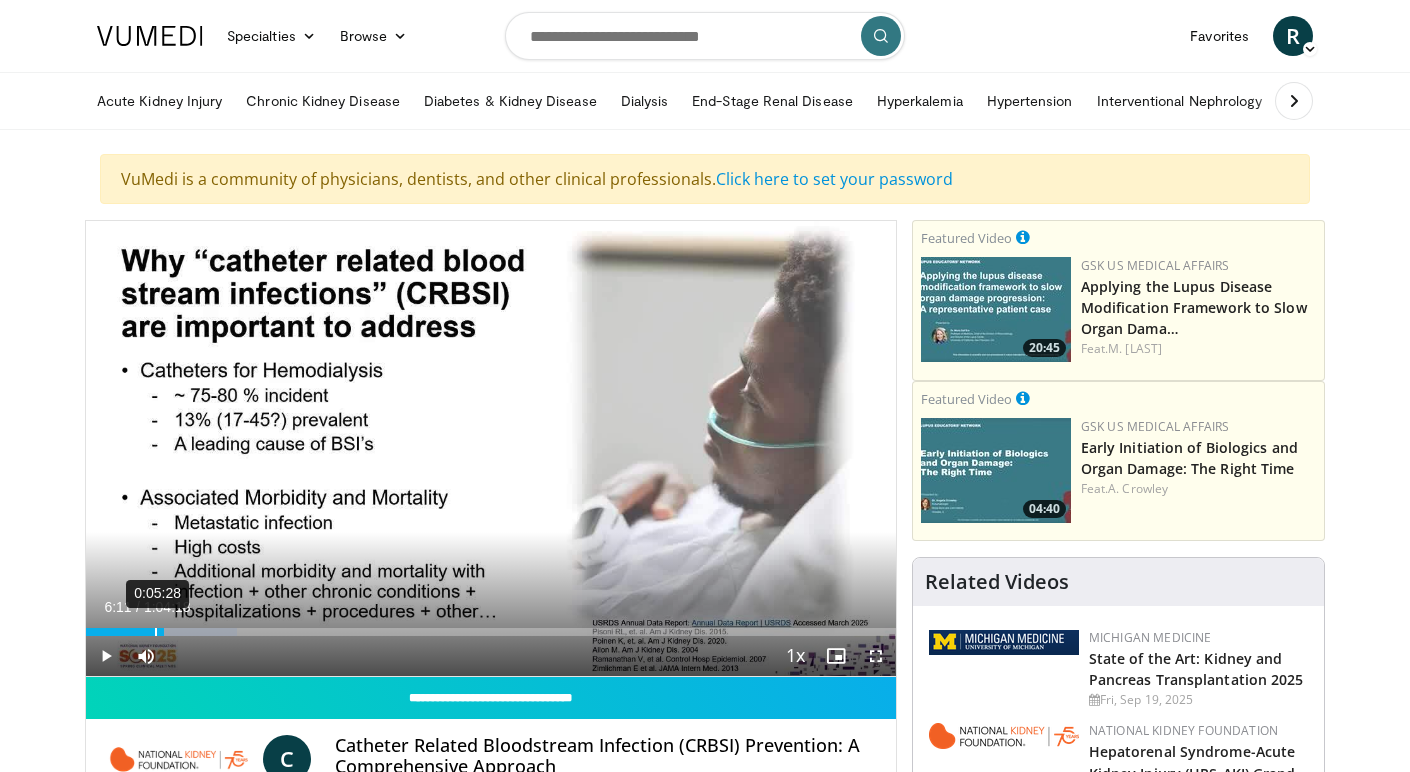 click on "0:05:28" at bounding box center (156, 632) 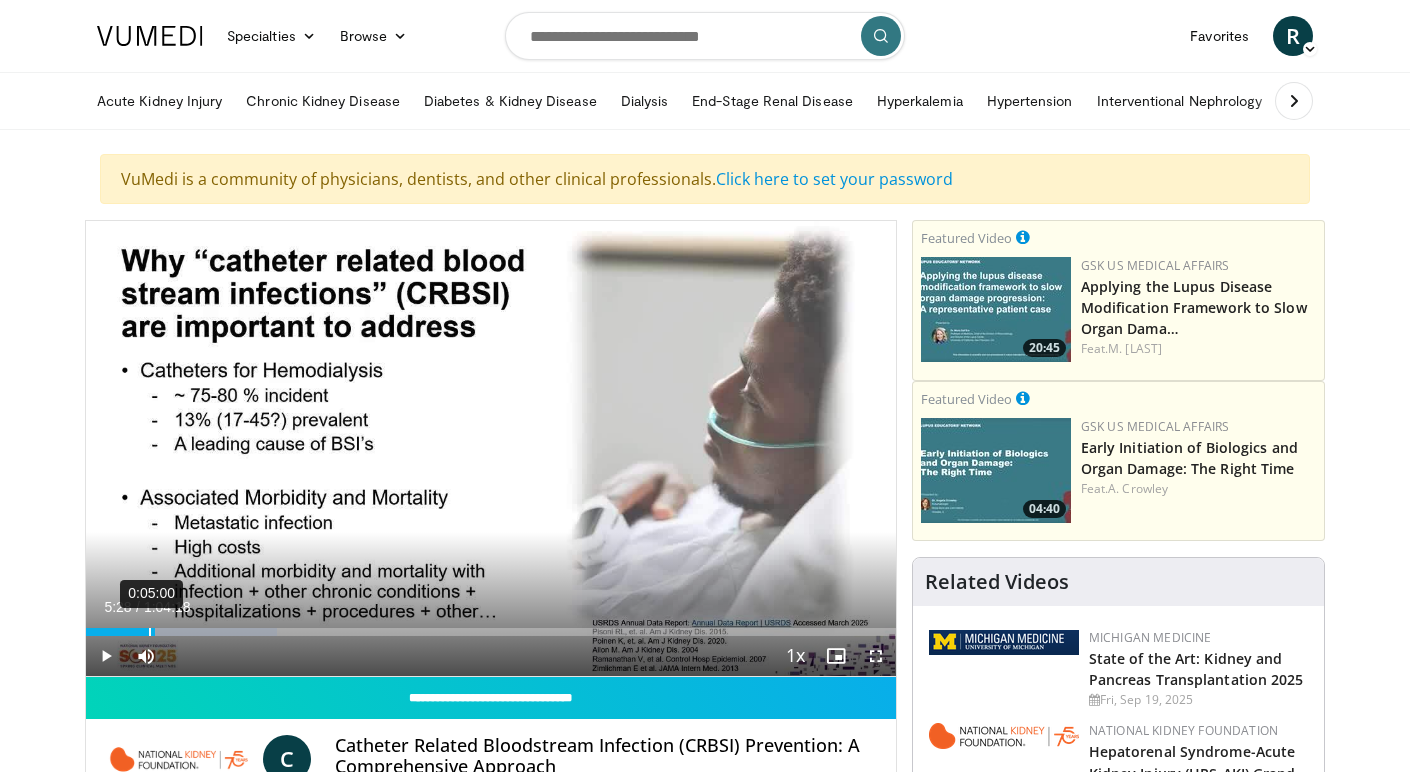 click on "0:05:00" at bounding box center [150, 632] 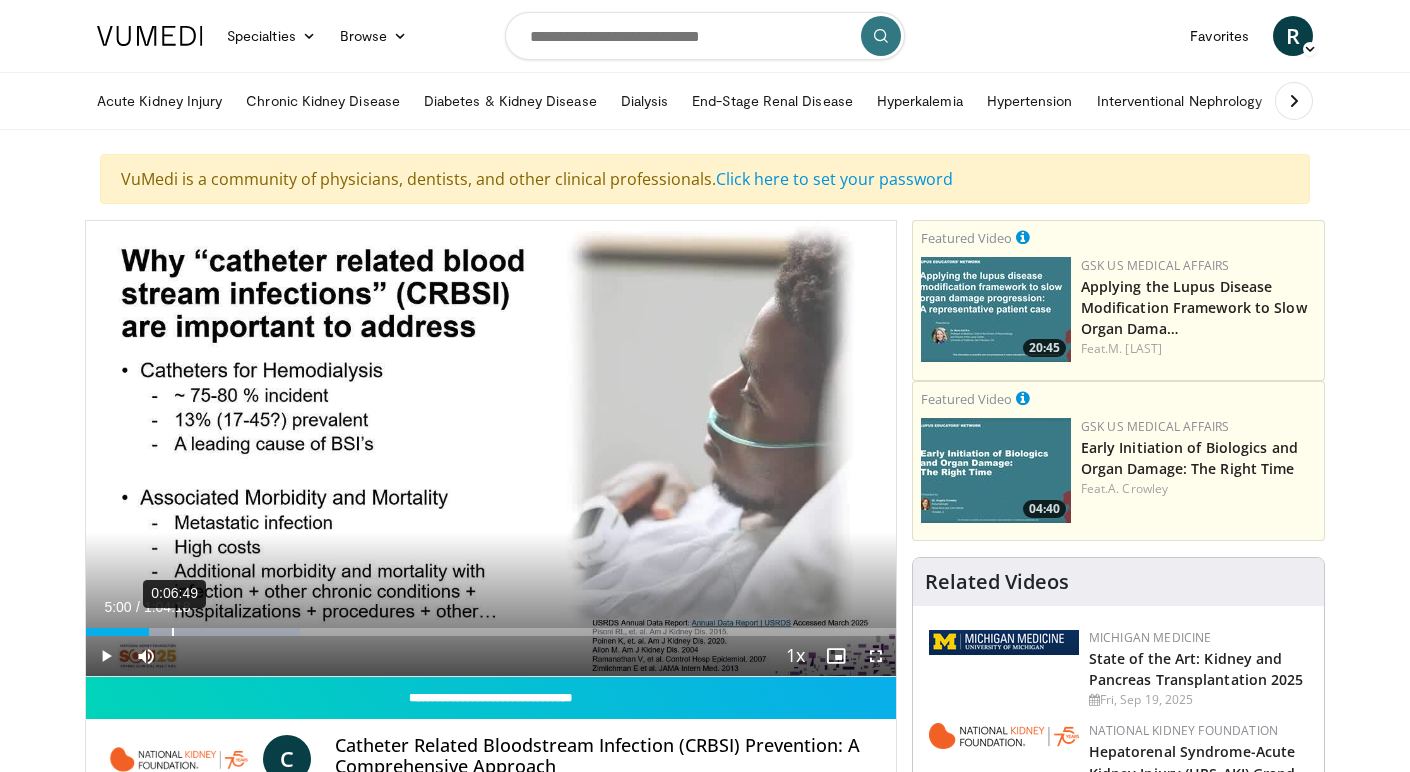 click on "0:06:49" at bounding box center (173, 632) 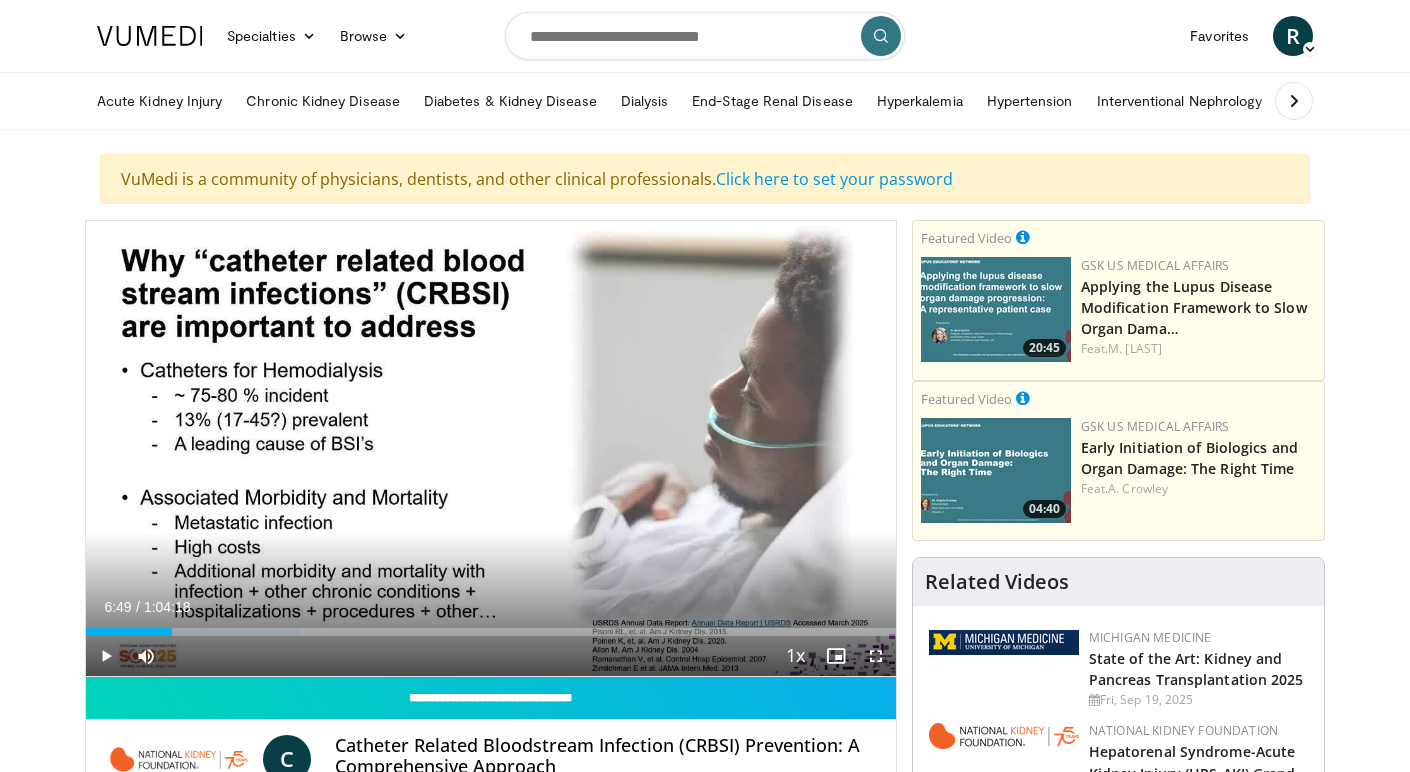 click at bounding box center [106, 656] 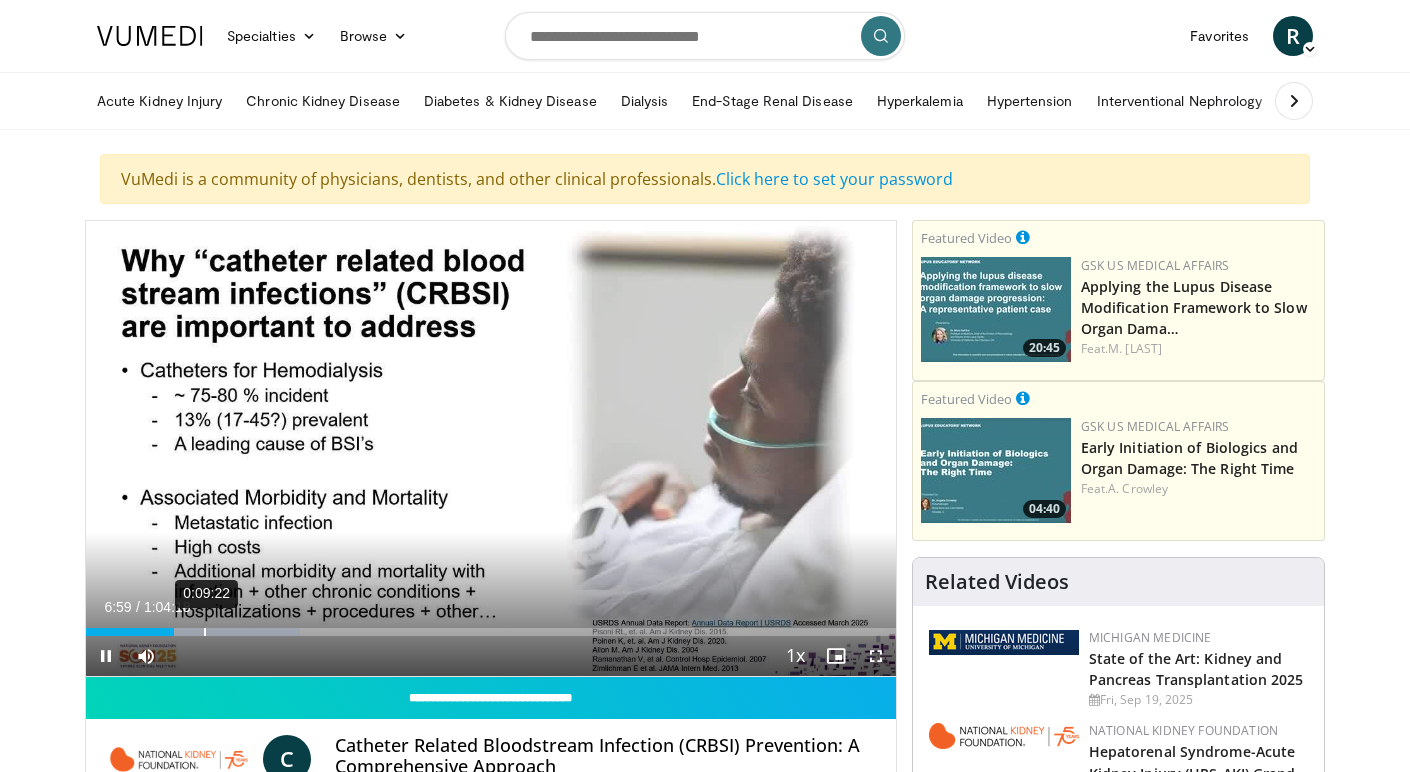 click on "0:09:22" at bounding box center [205, 632] 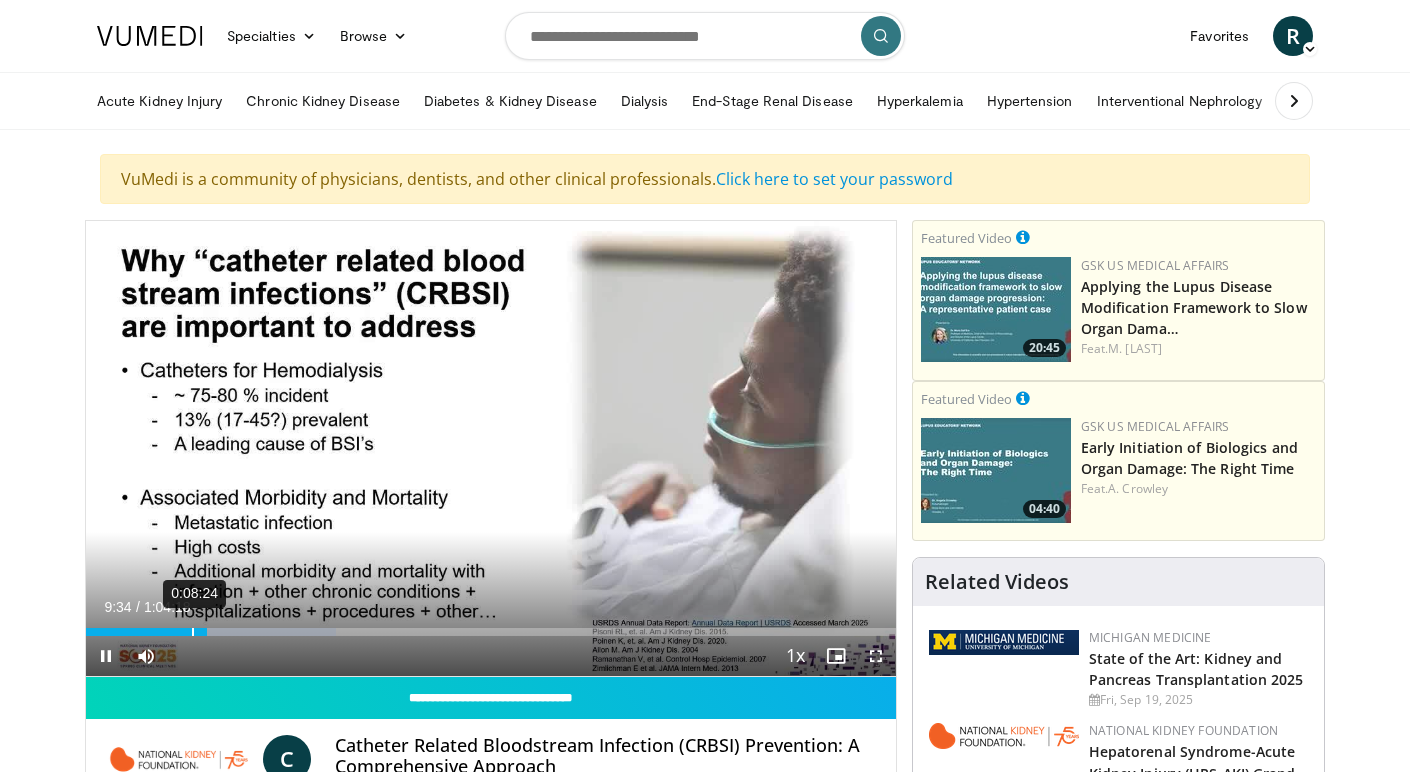 click on "0:08:24" at bounding box center [193, 632] 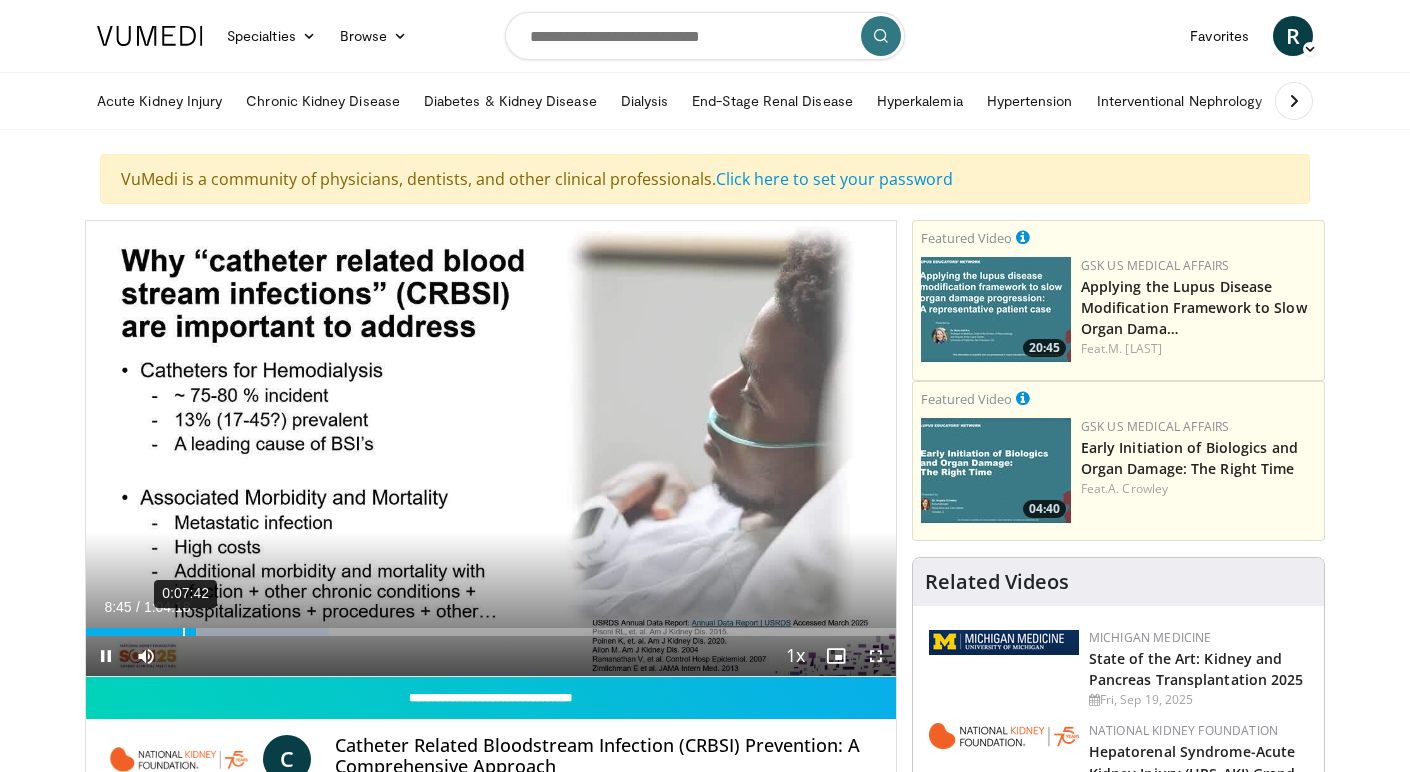 click on "0:07:42" at bounding box center [184, 632] 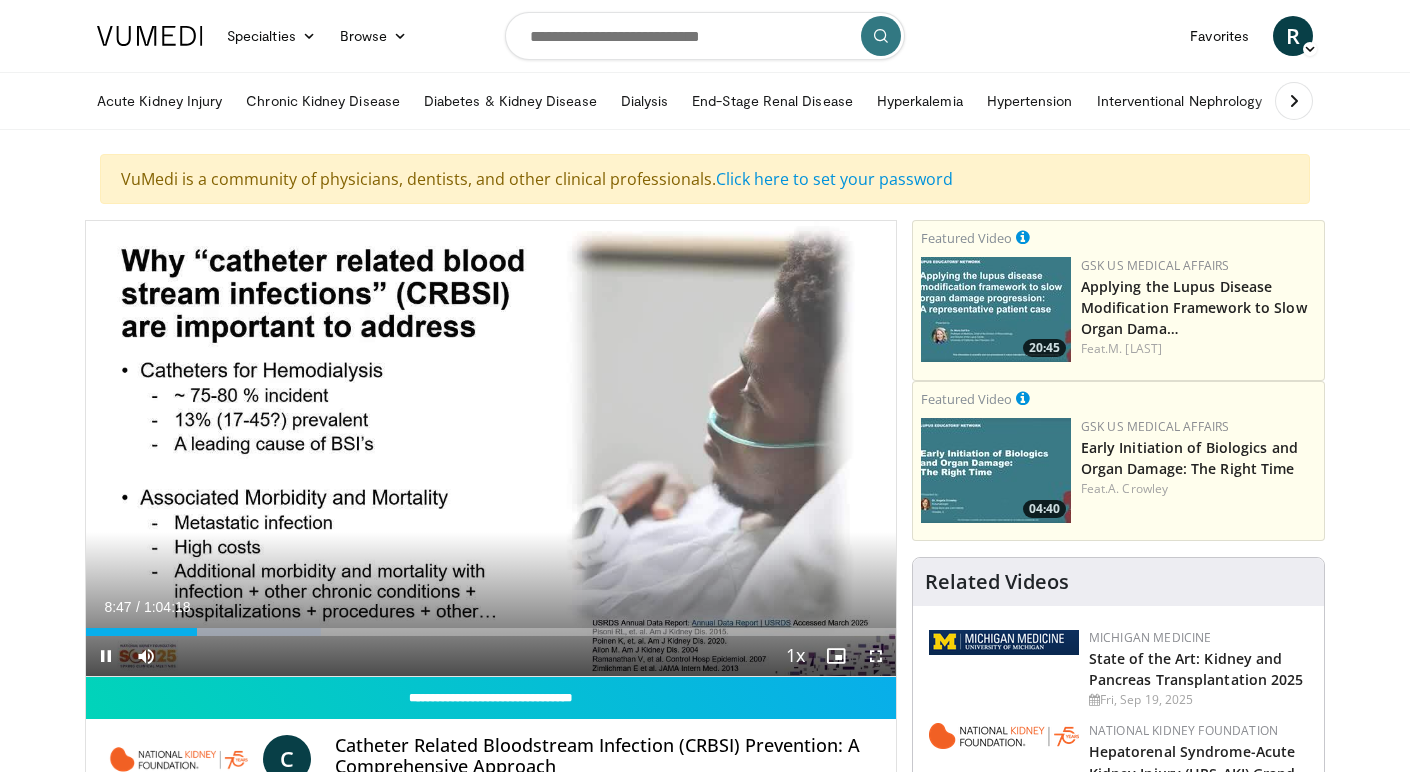 click at bounding box center [106, 656] 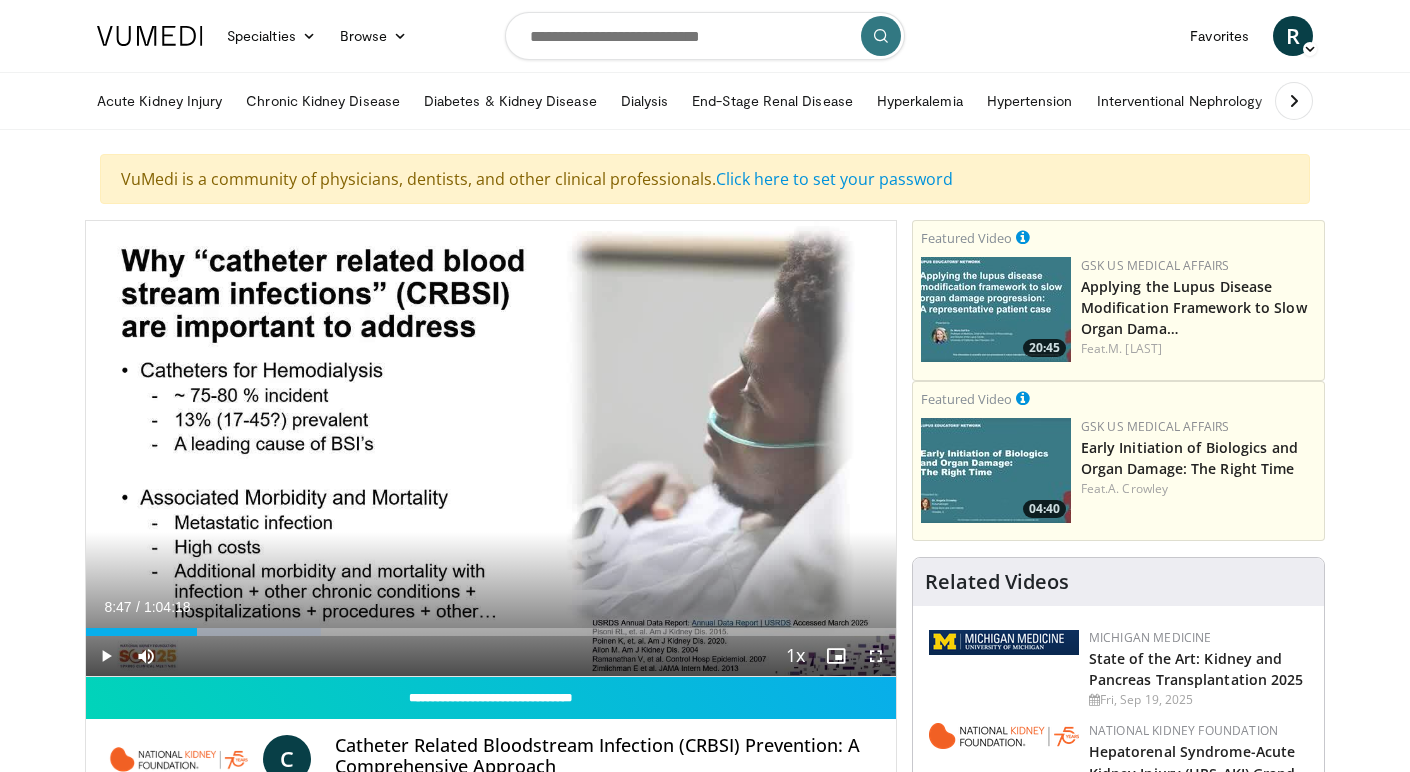 click at bounding box center [876, 656] 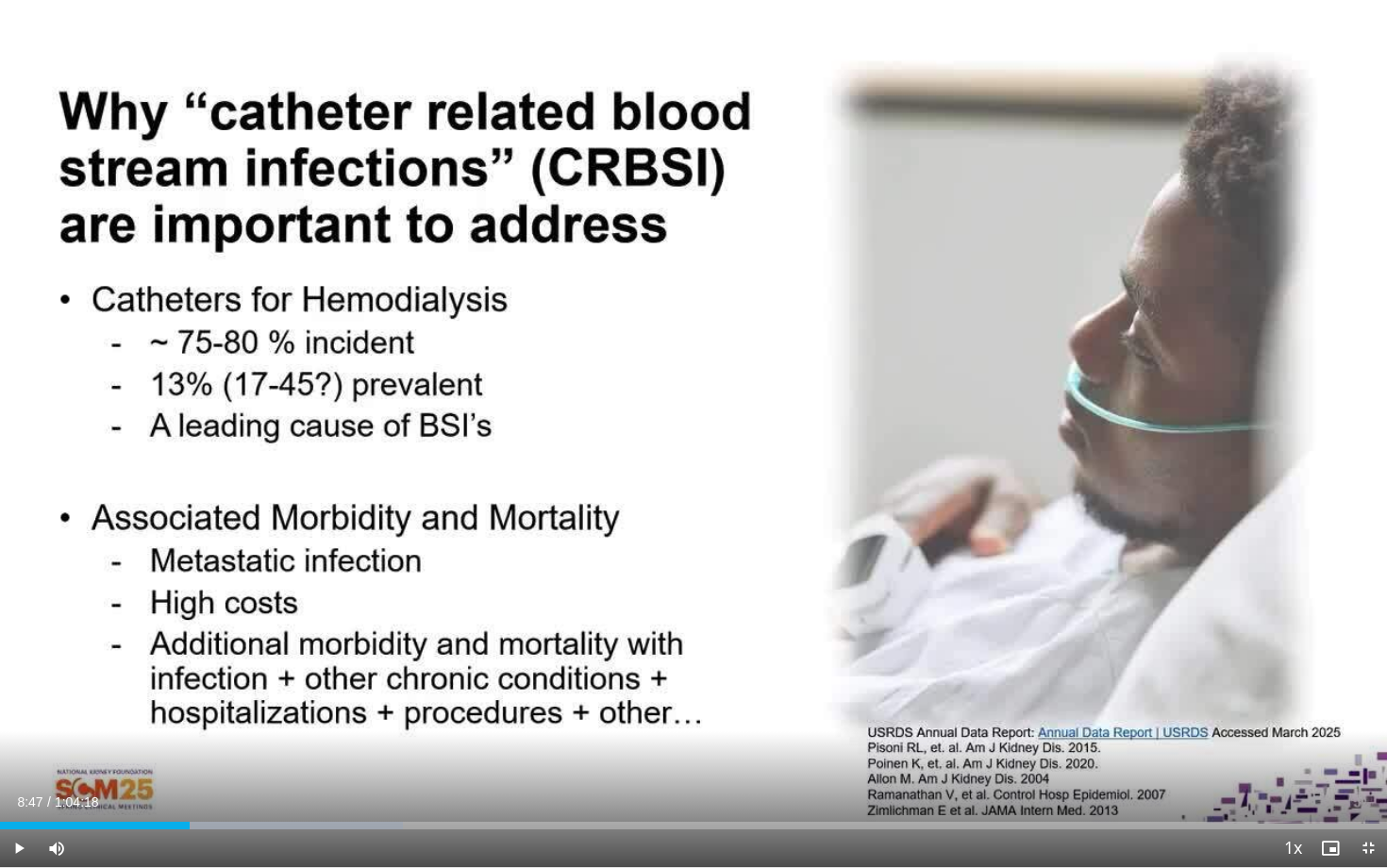 click at bounding box center (19, 848) 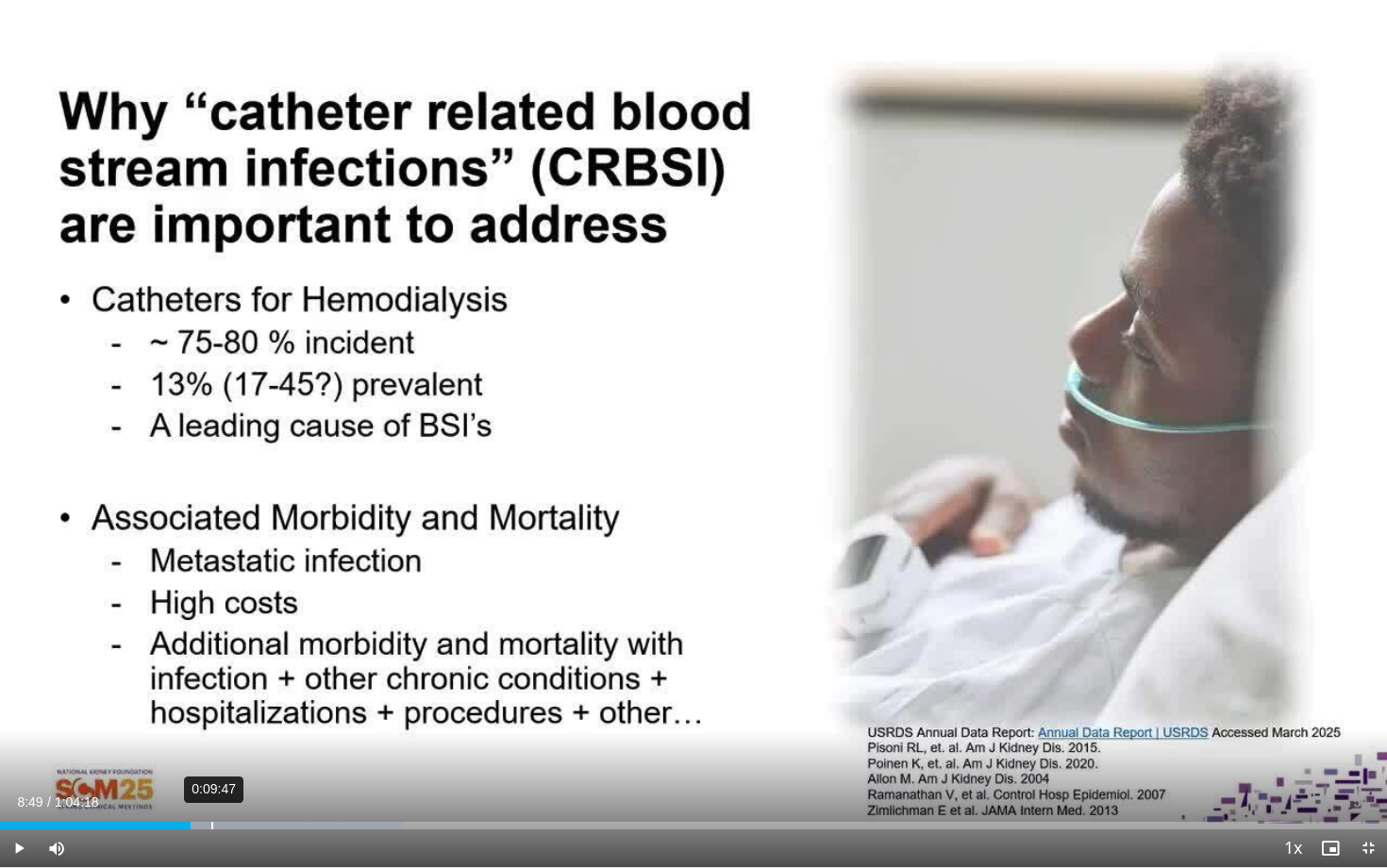 click on "0:09:47" at bounding box center (212, 826) 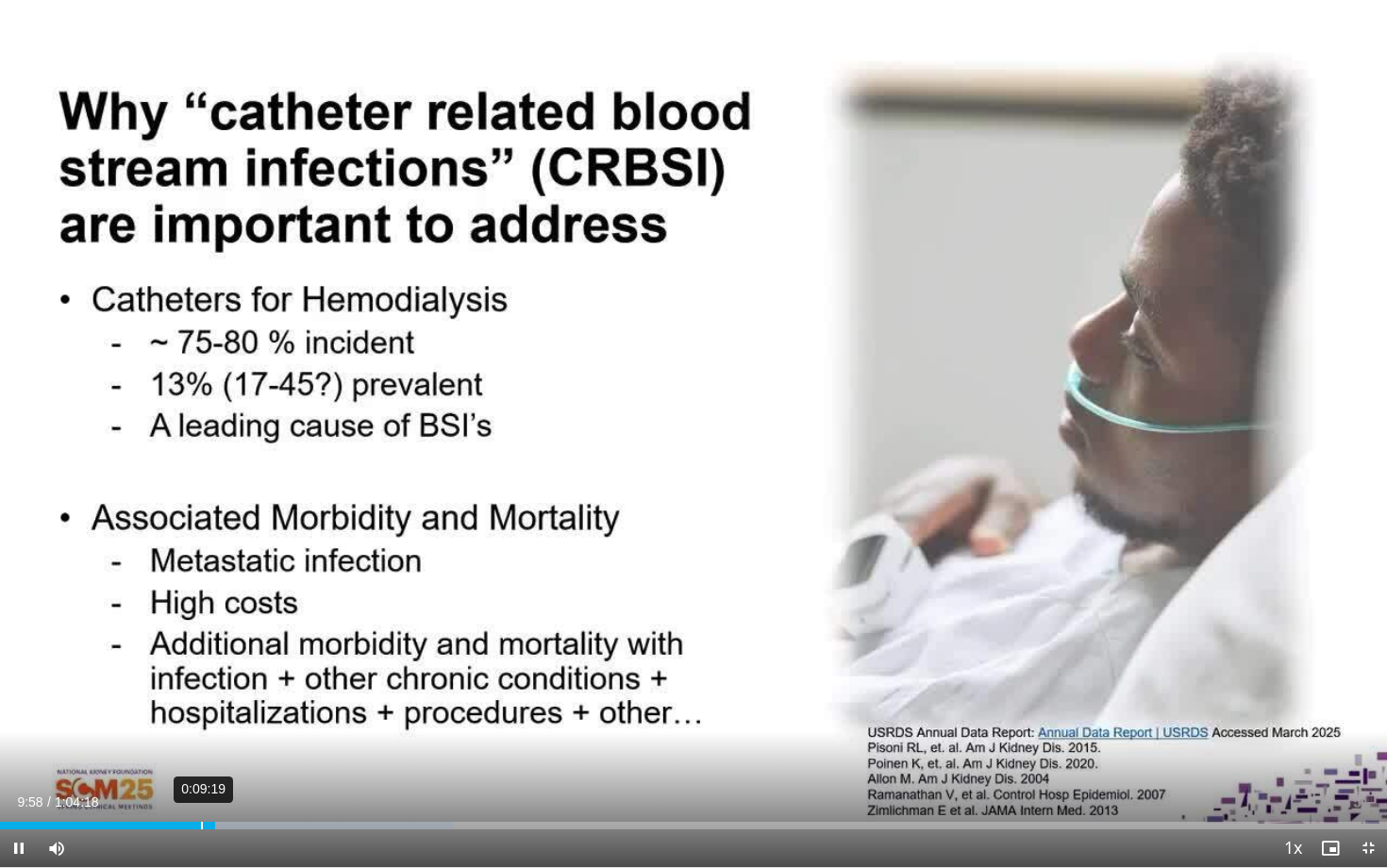 click on "0:09:19" at bounding box center (202, 826) 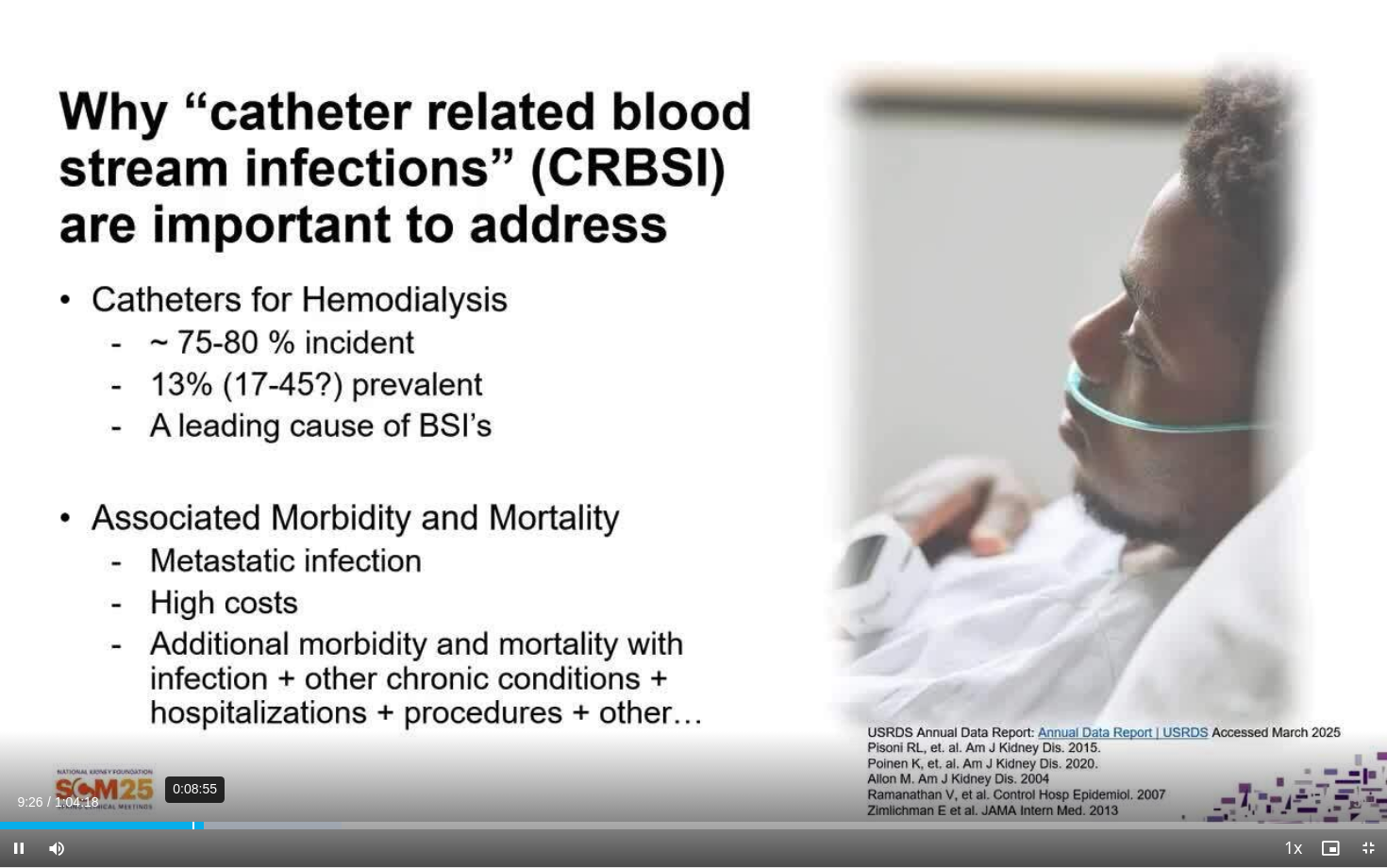 click on "0:08:55" at bounding box center [193, 826] 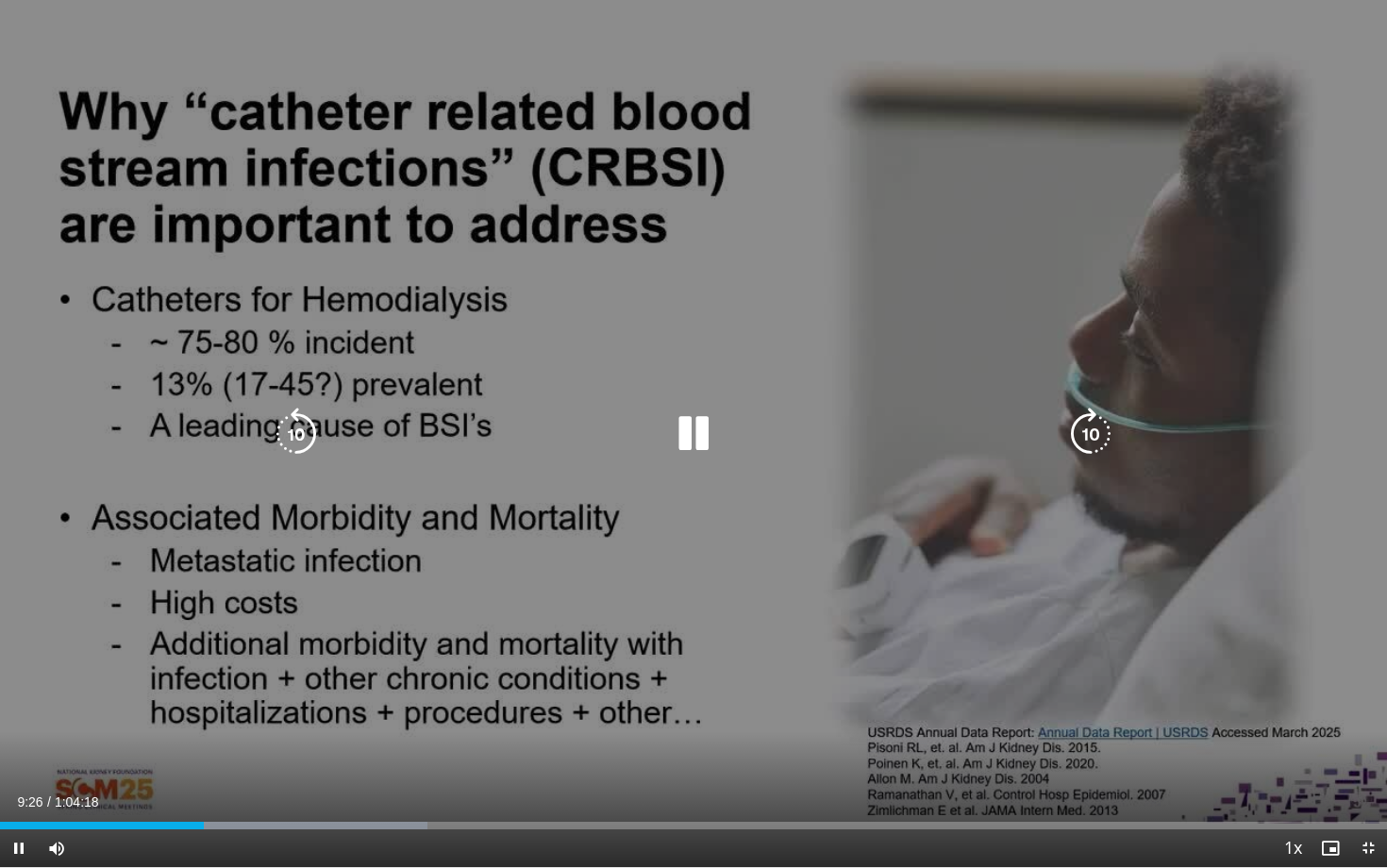 click at bounding box center [694, 434] 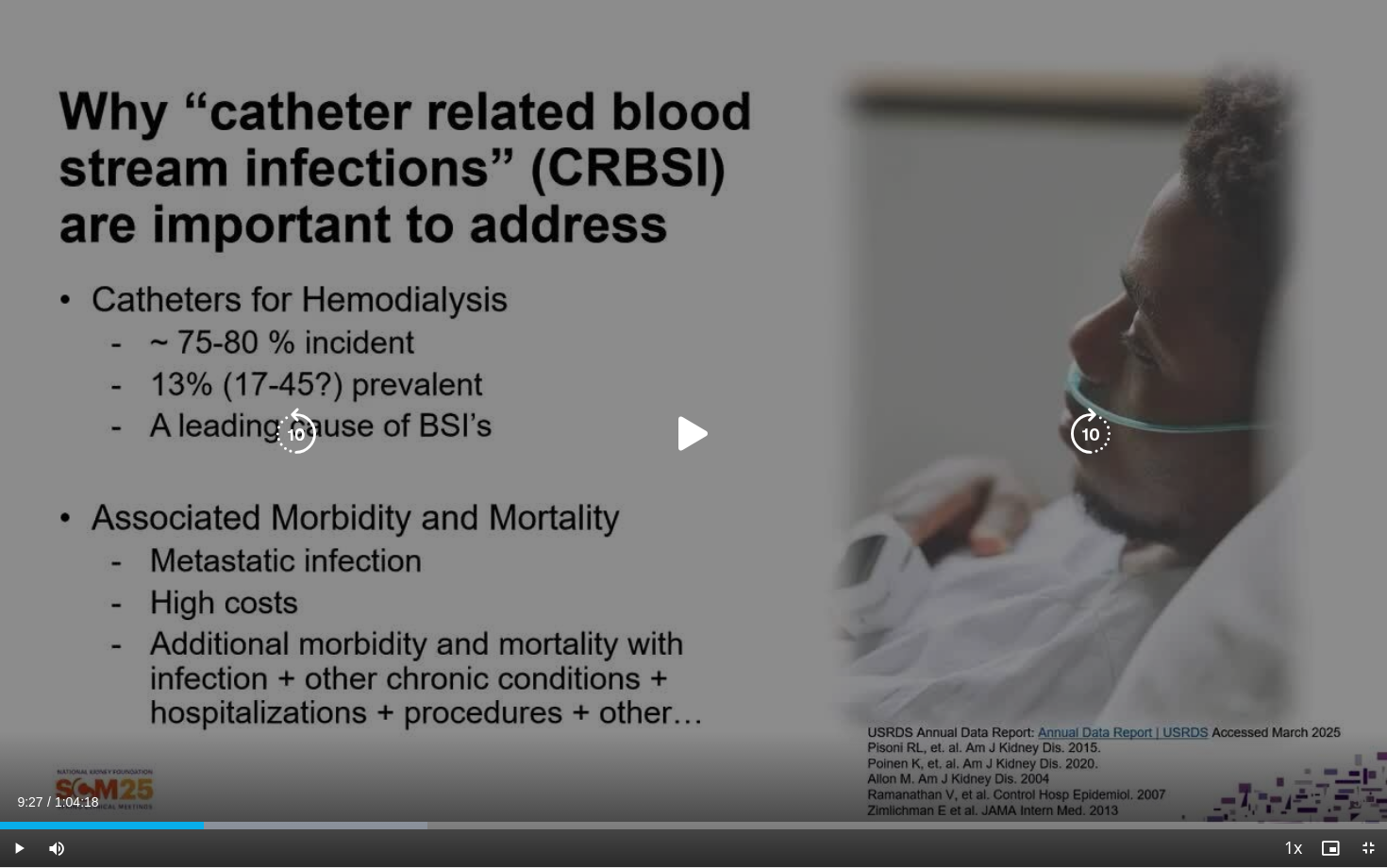 click at bounding box center [694, 434] 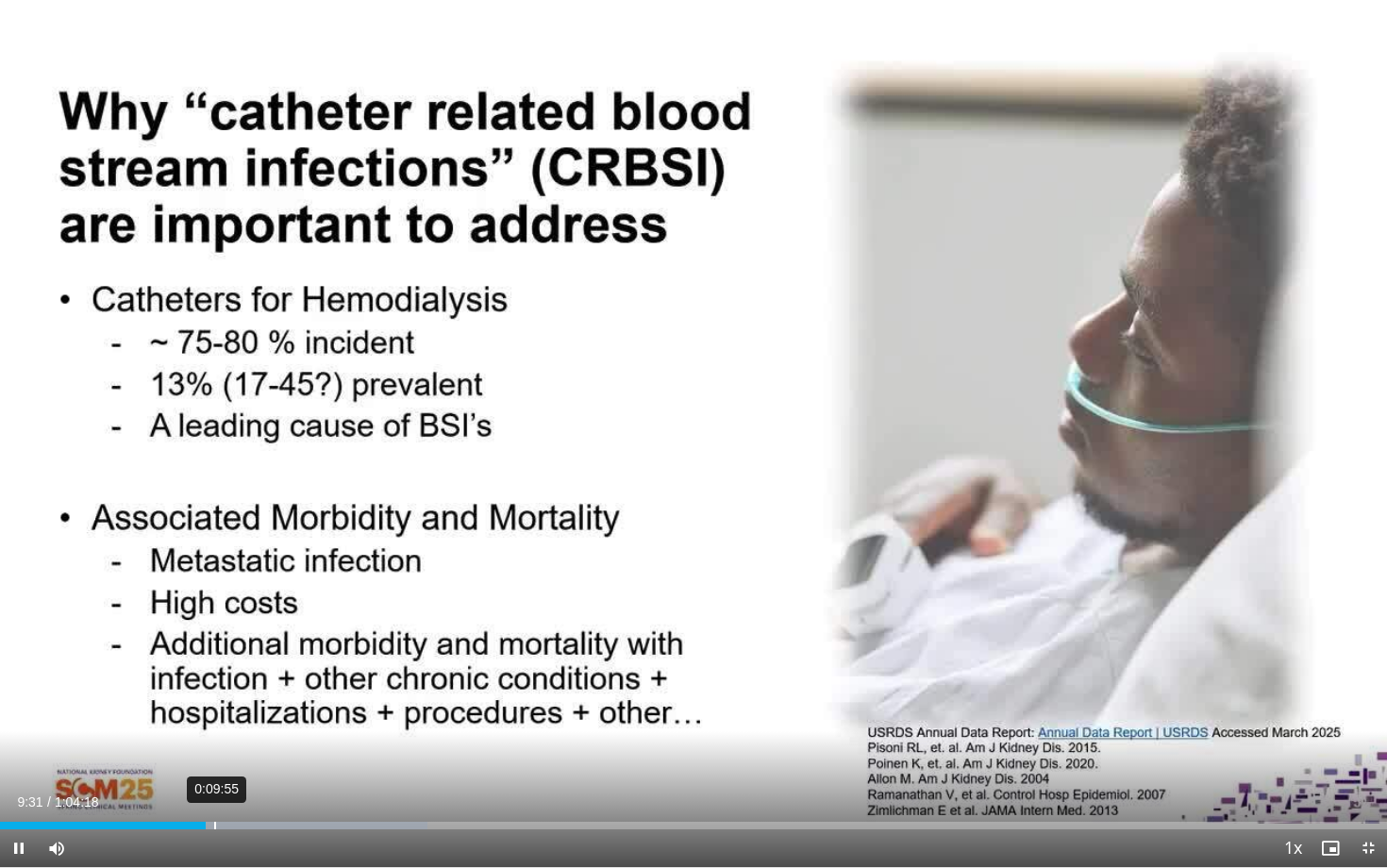click on "0:09:55" at bounding box center (215, 826) 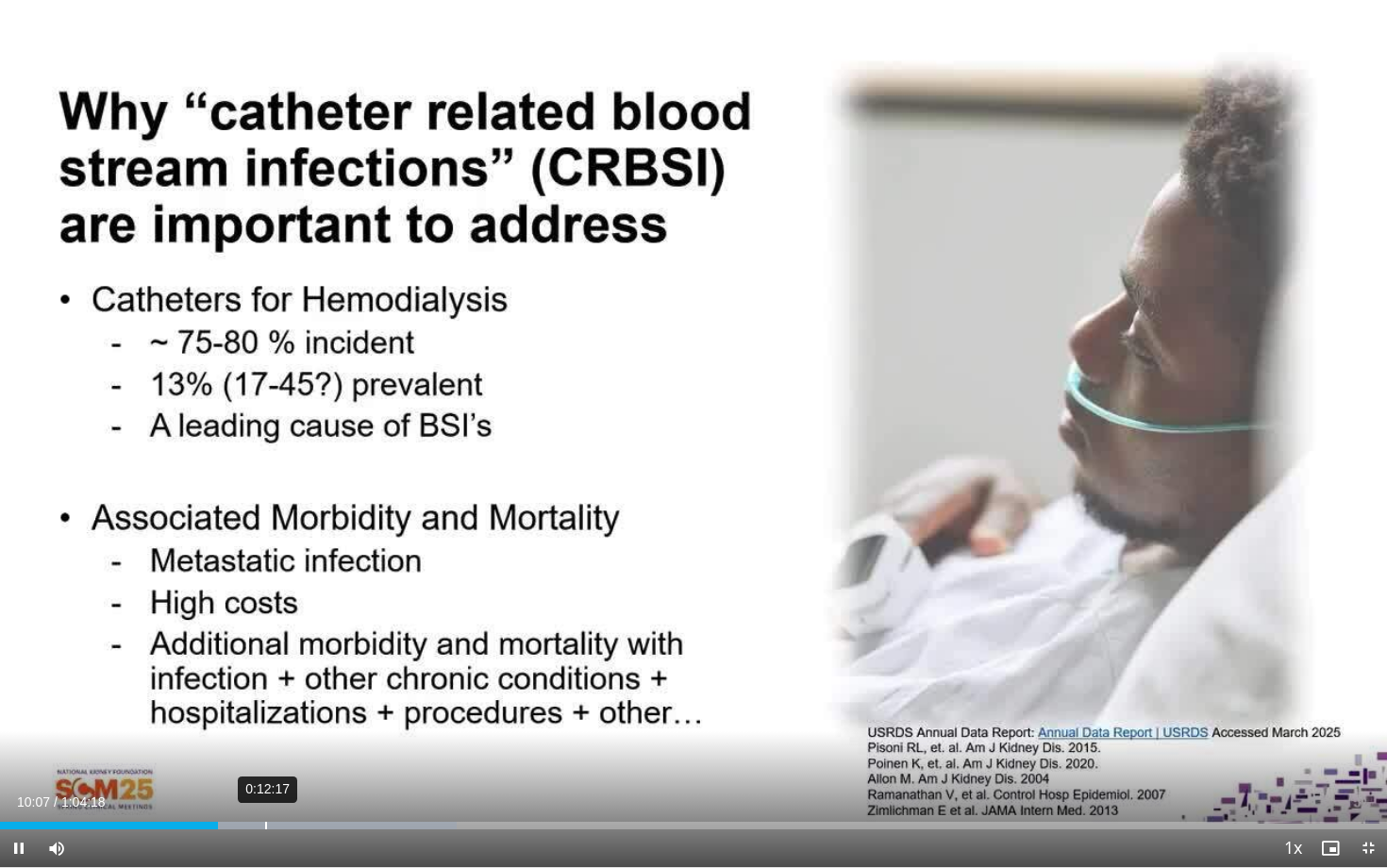 click on "0:12:17" at bounding box center (266, 826) 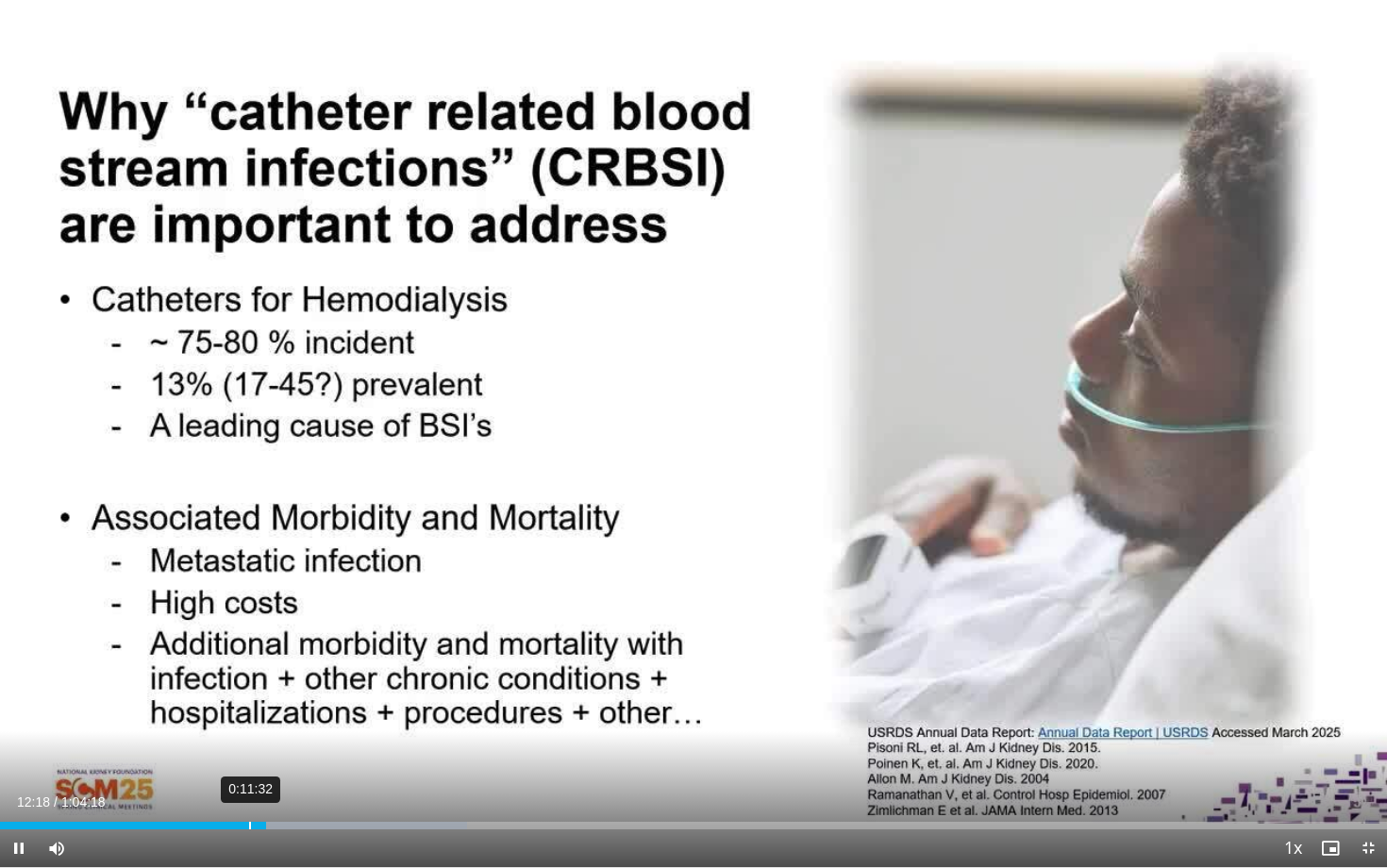 click on "0:11:32" at bounding box center [250, 826] 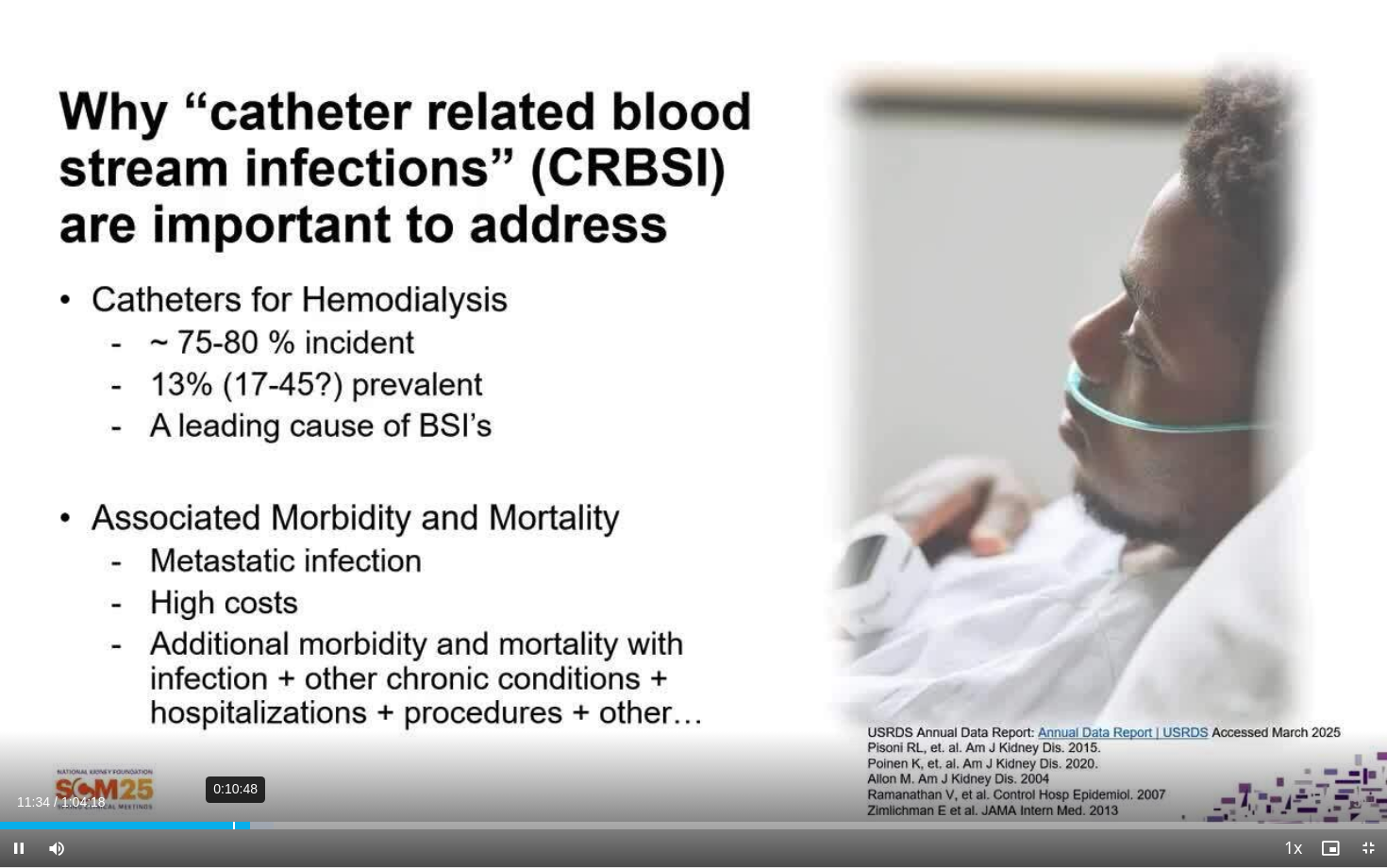 click on "0:10:48" at bounding box center (234, 826) 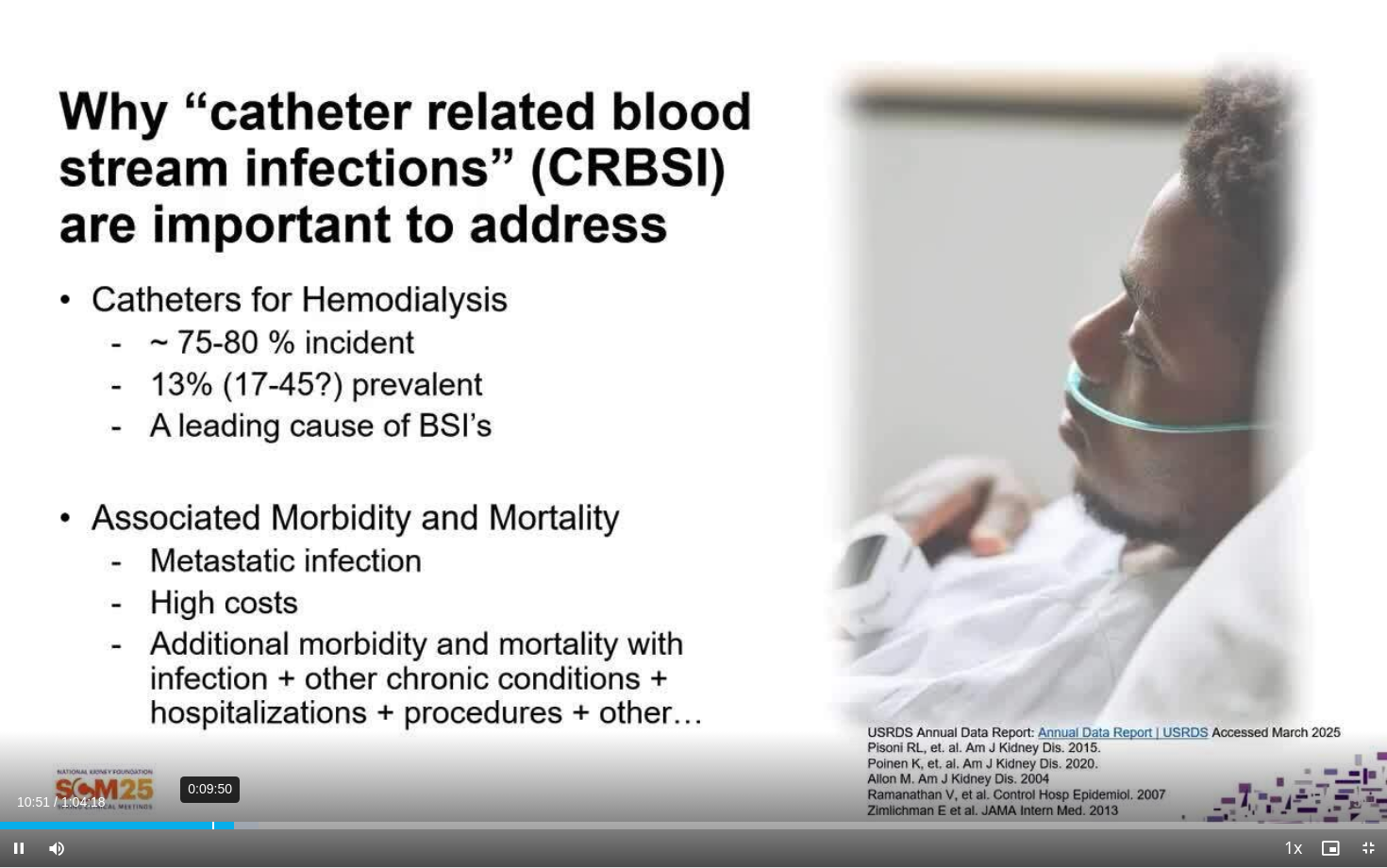 click on "0:09:50" at bounding box center (213, 826) 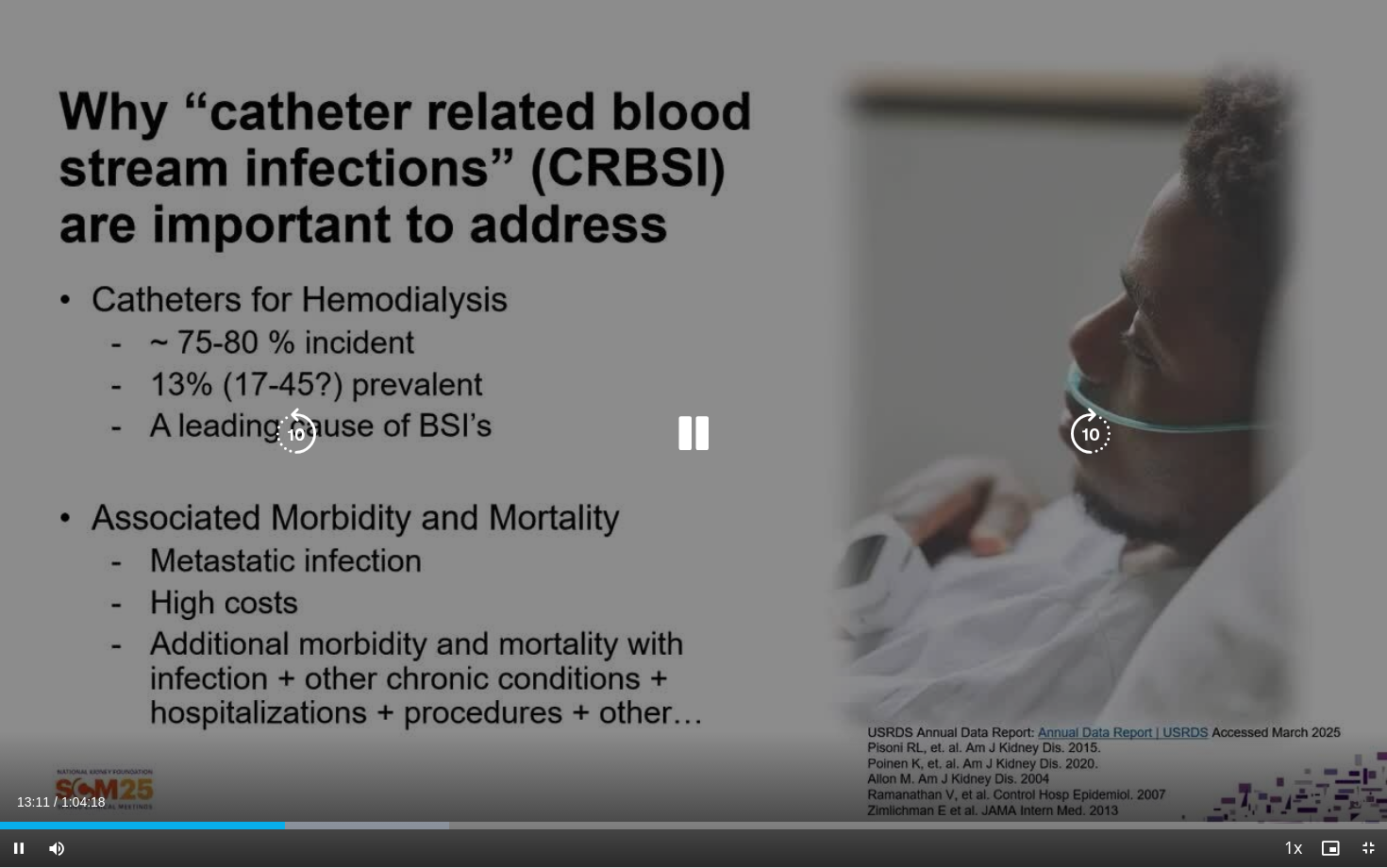 click at bounding box center [694, 434] 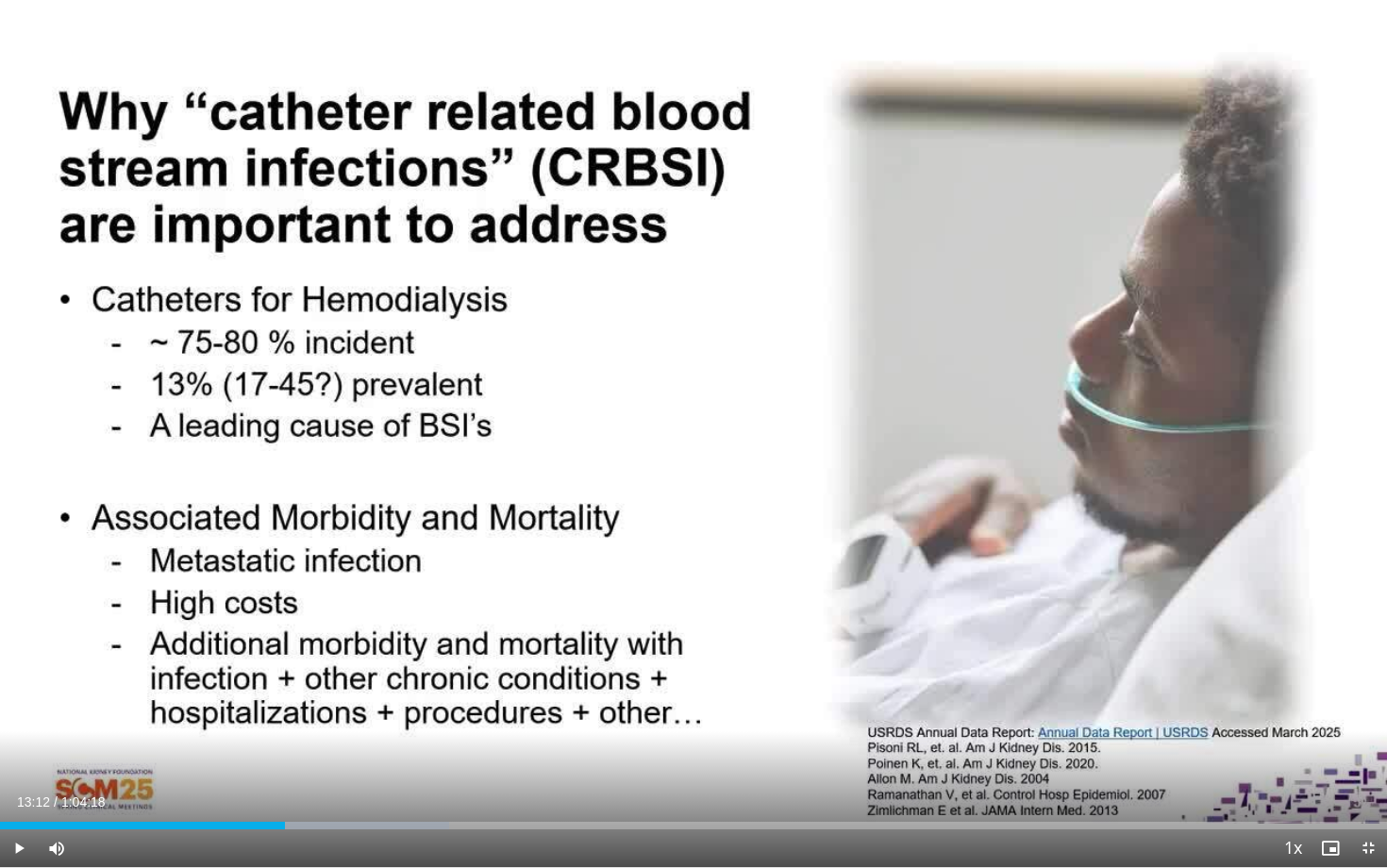 click on "10 seconds
Tap to unmute" at bounding box center (694, 433) 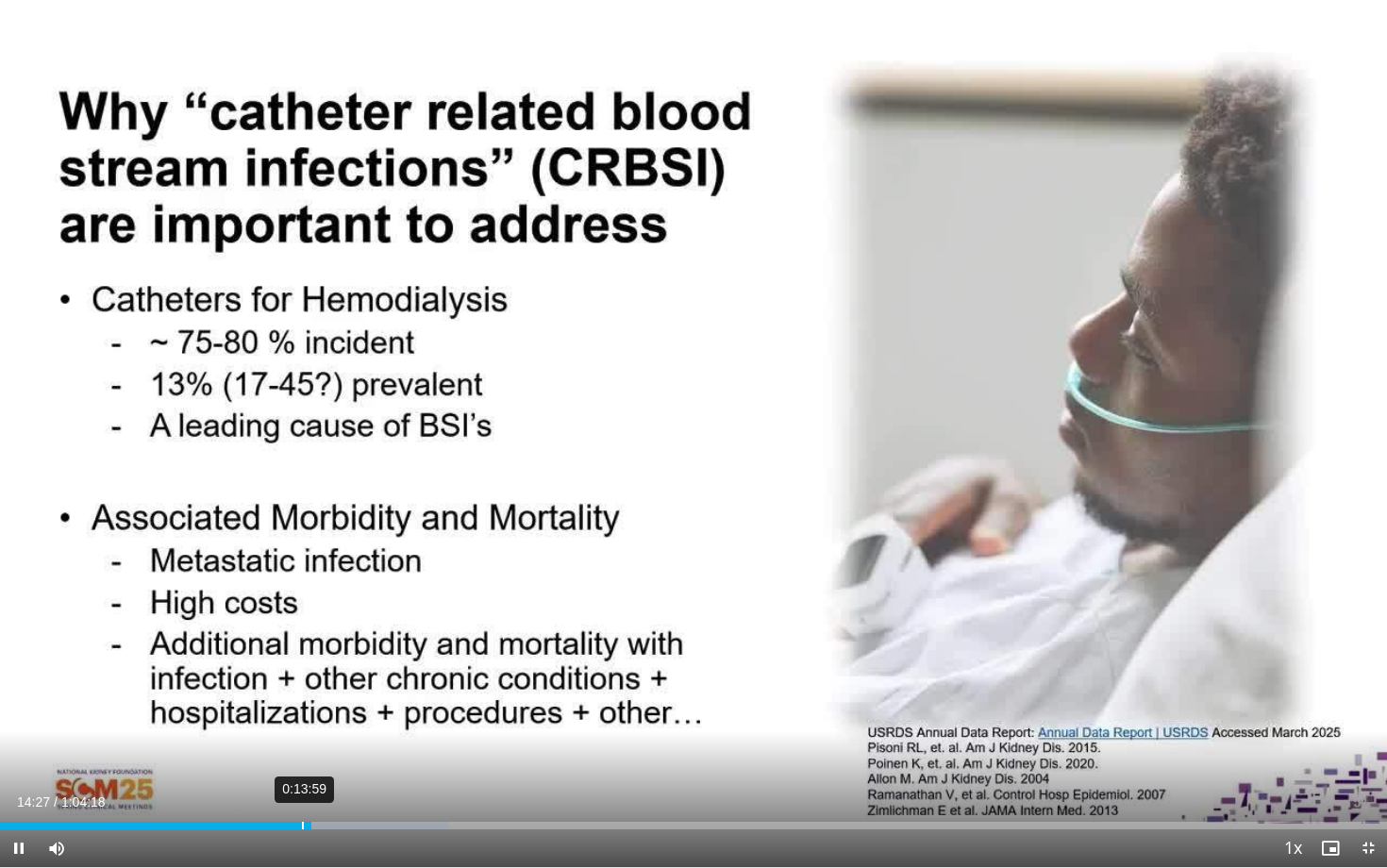 click on "0:13:59" at bounding box center [303, 826] 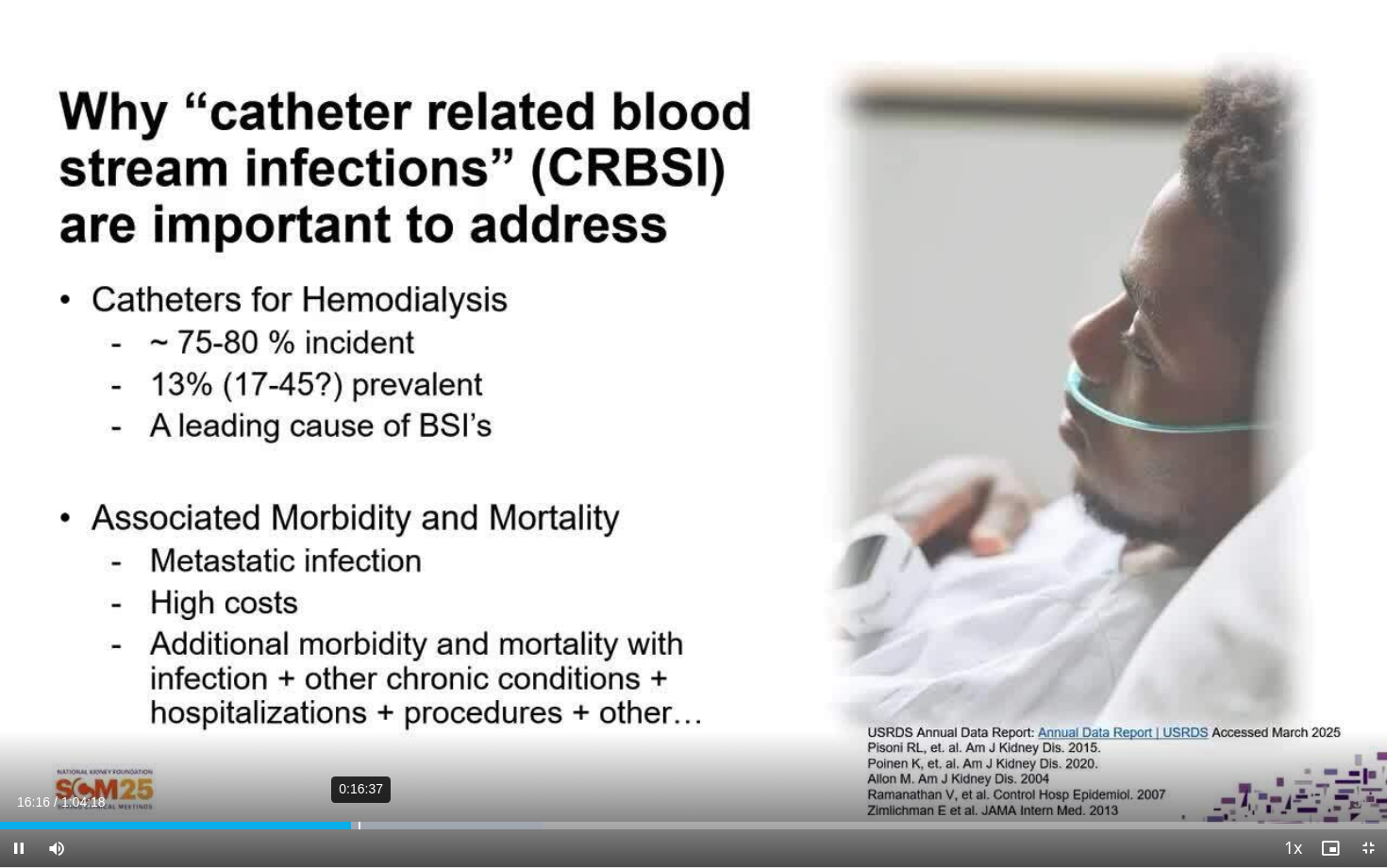 click on "0:16:37" at bounding box center (359, 826) 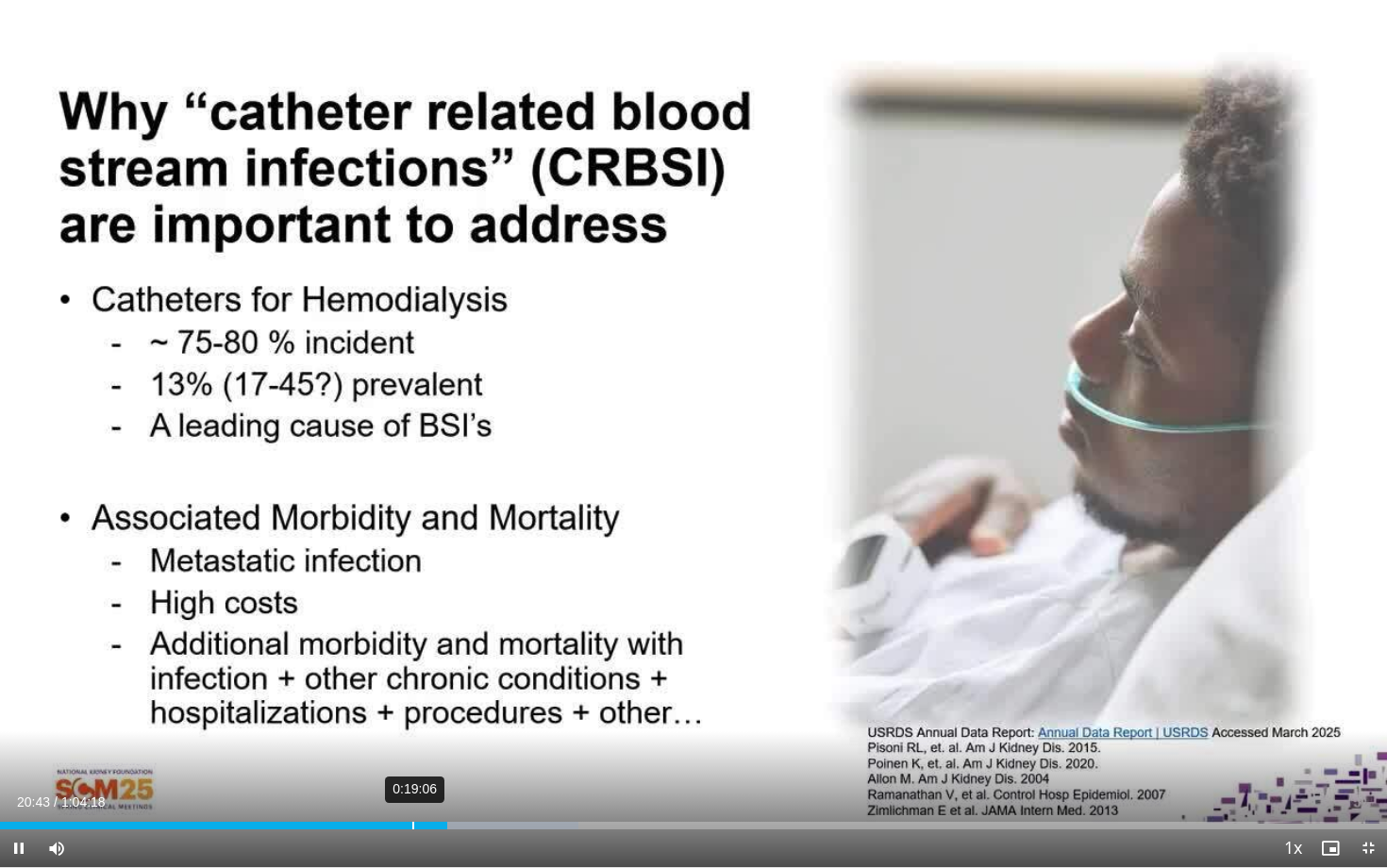 click on "0:20:43" at bounding box center [224, 826] 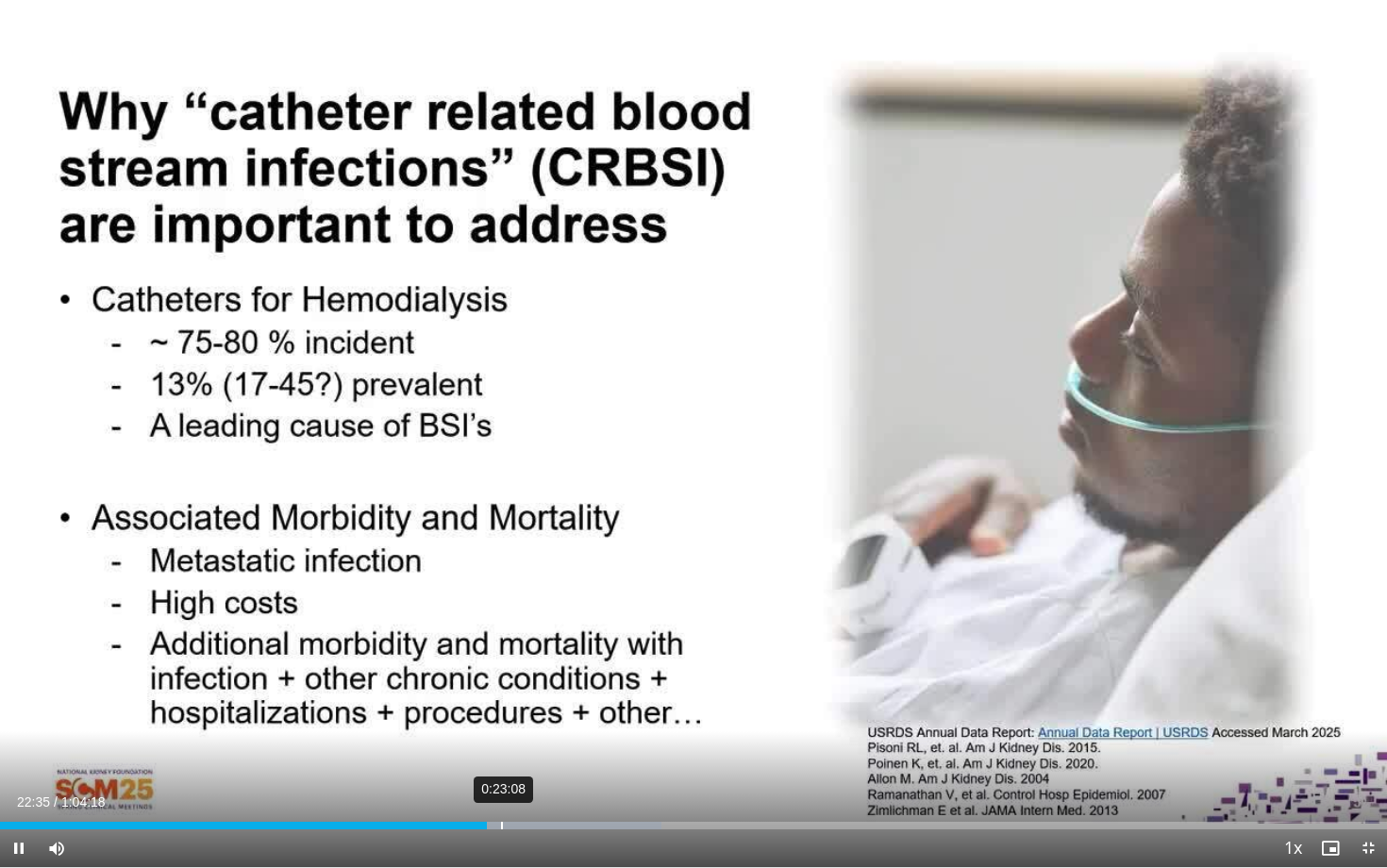 click on "0:23:08" at bounding box center (502, 826) 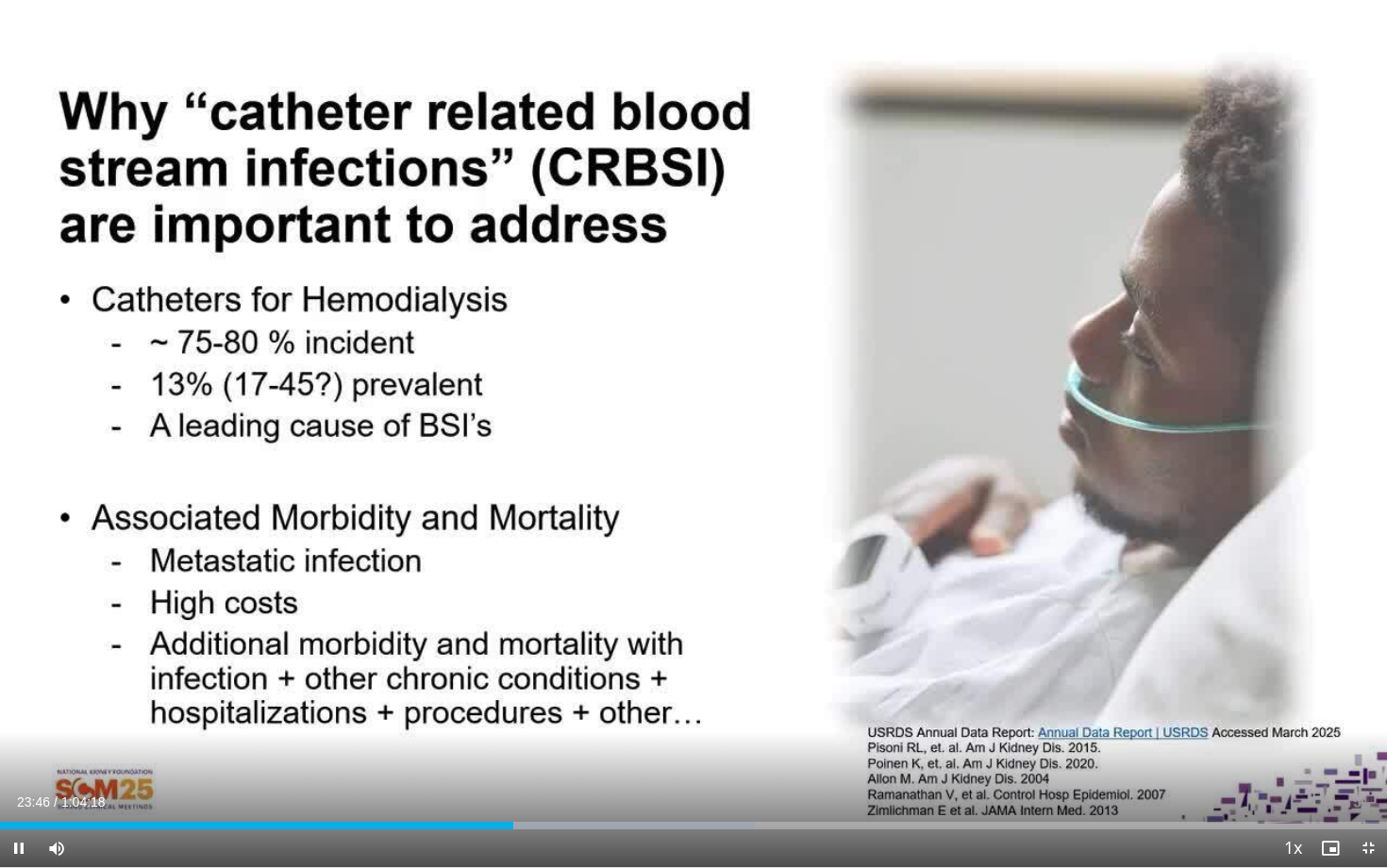 click at bounding box center [19, 848] 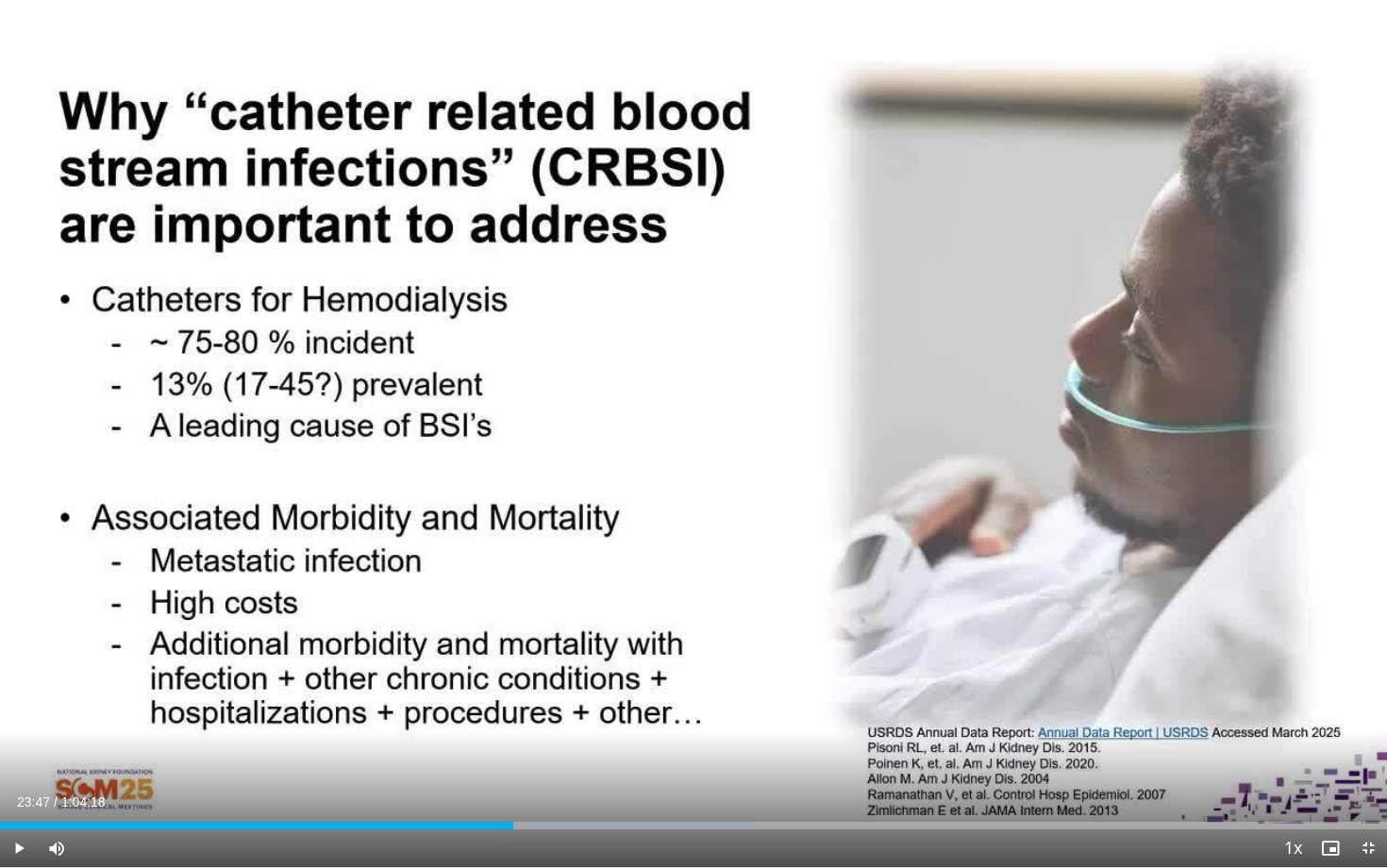 click at bounding box center (19, 848) 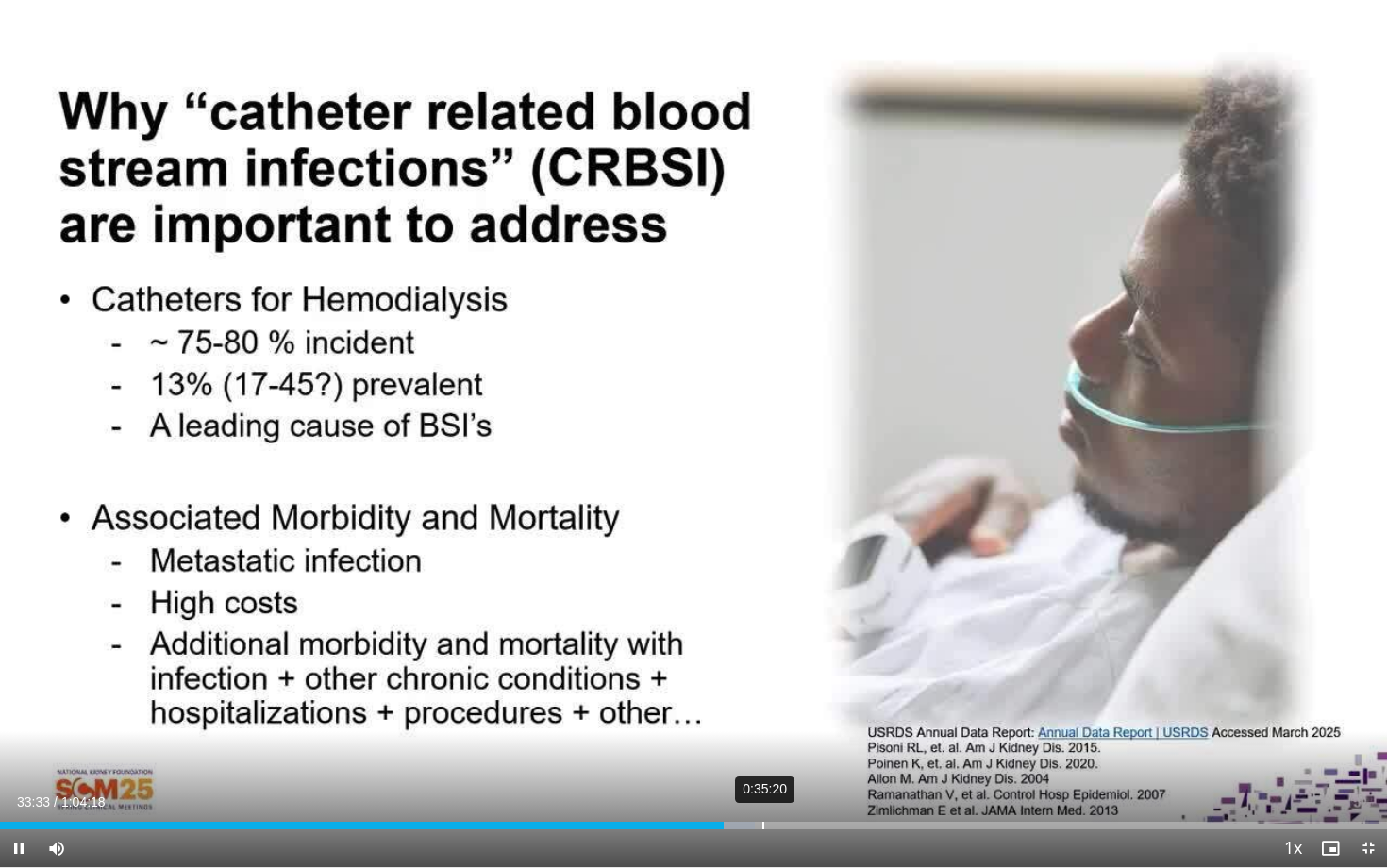 click on "0:35:20" at bounding box center [763, 826] 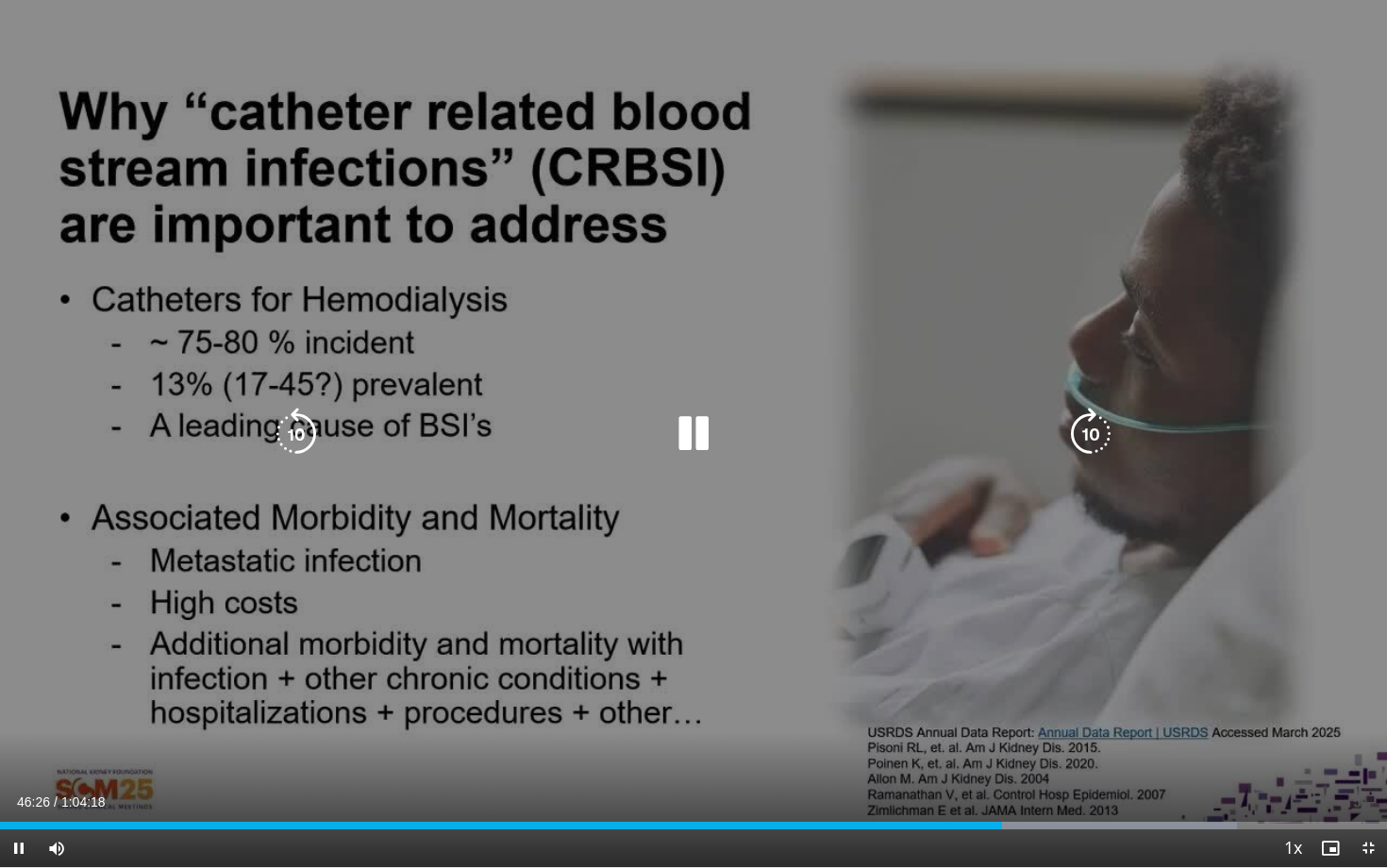 click on "10 seconds
Tap to unmute" at bounding box center [694, 433] 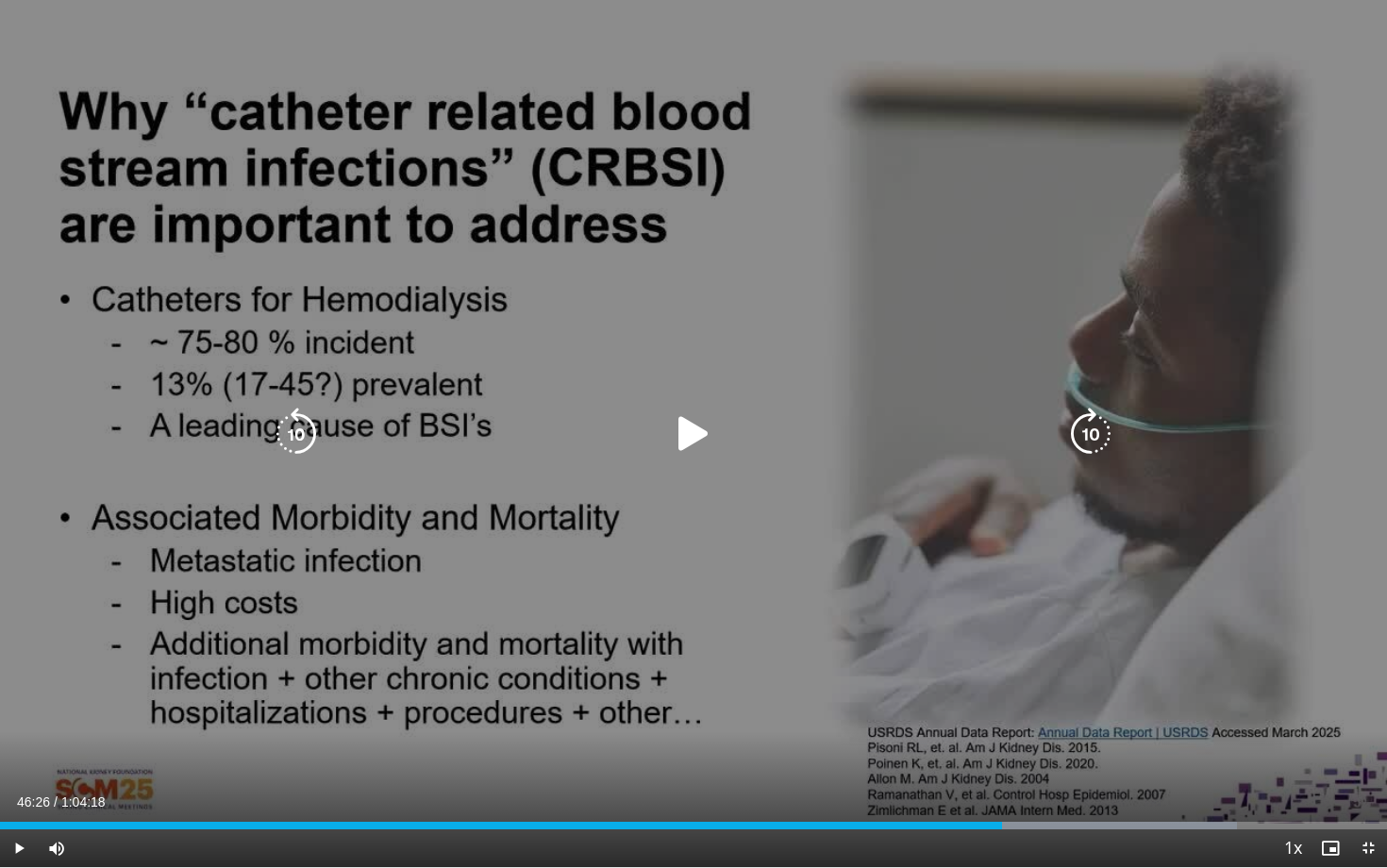 click at bounding box center (694, 434) 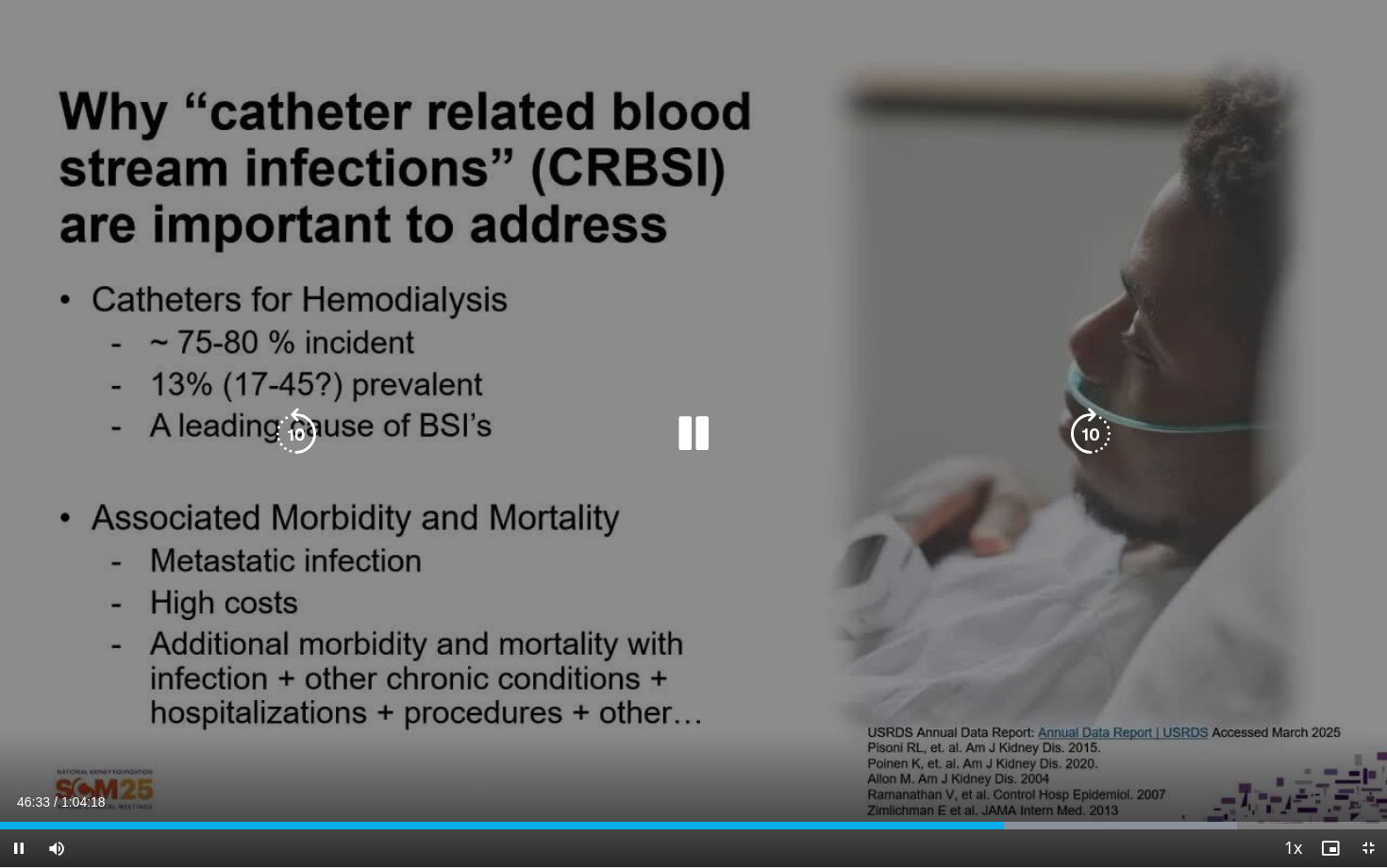 click at bounding box center [1091, 434] 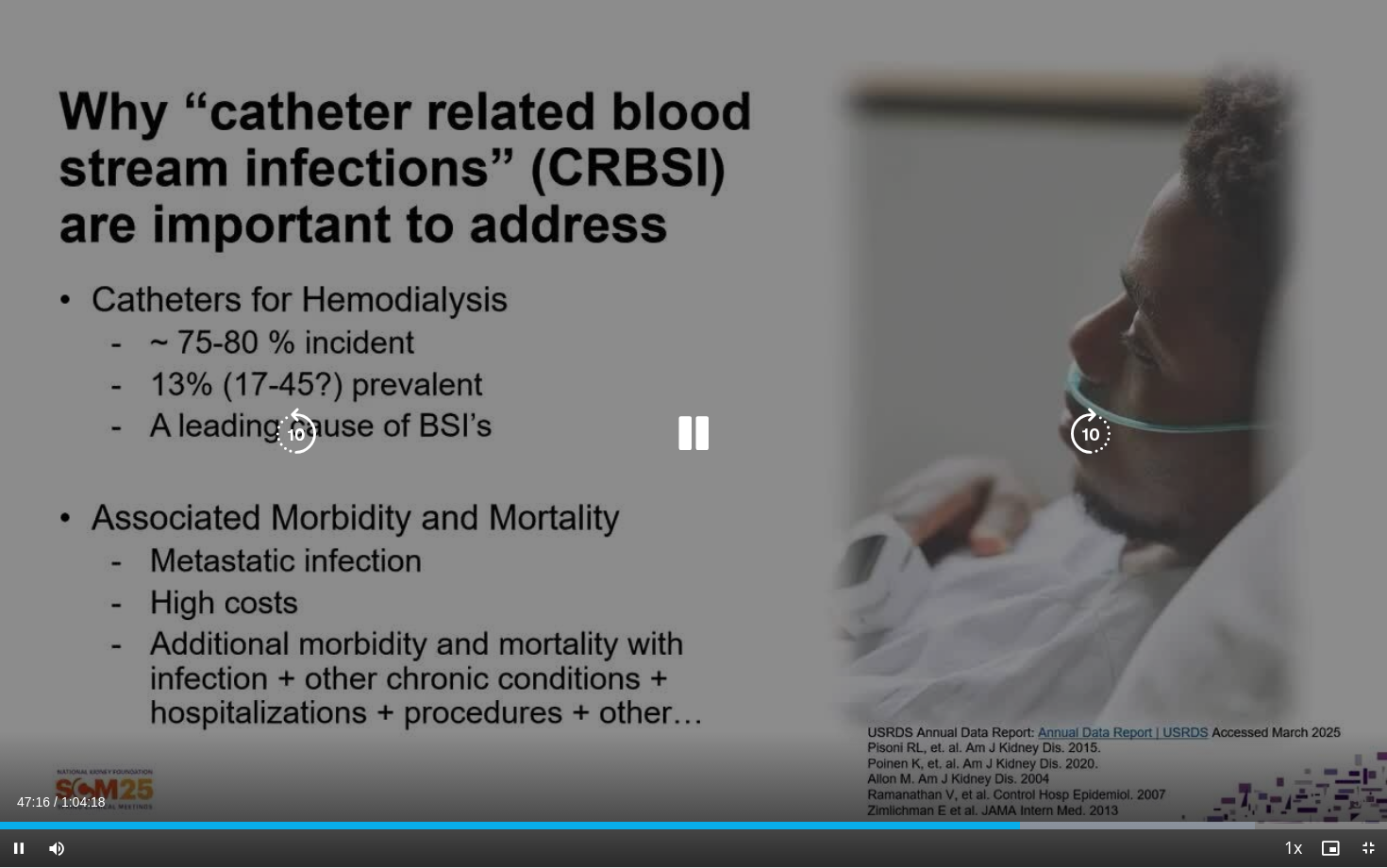 click at bounding box center [1091, 434] 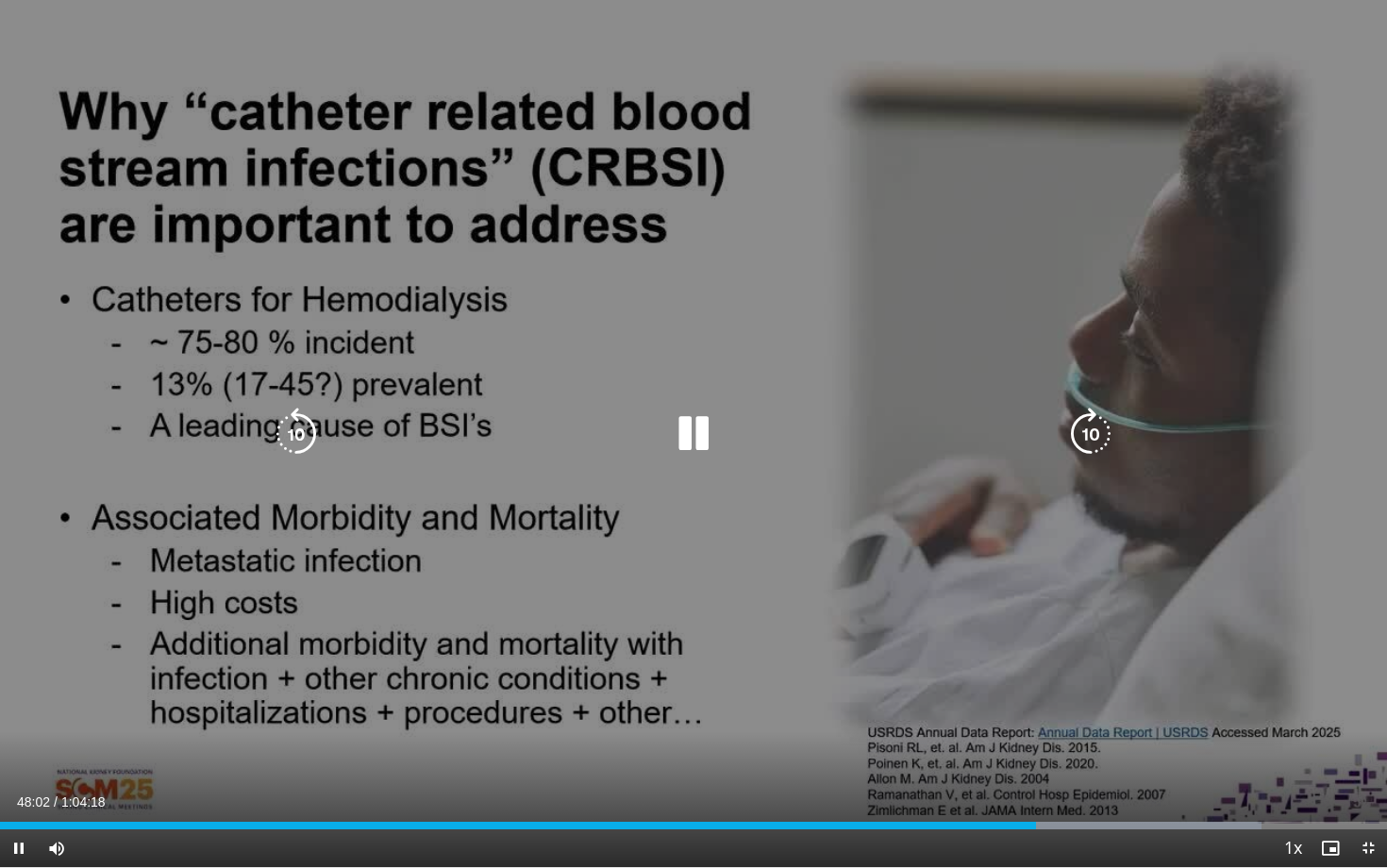 click at bounding box center (1091, 434) 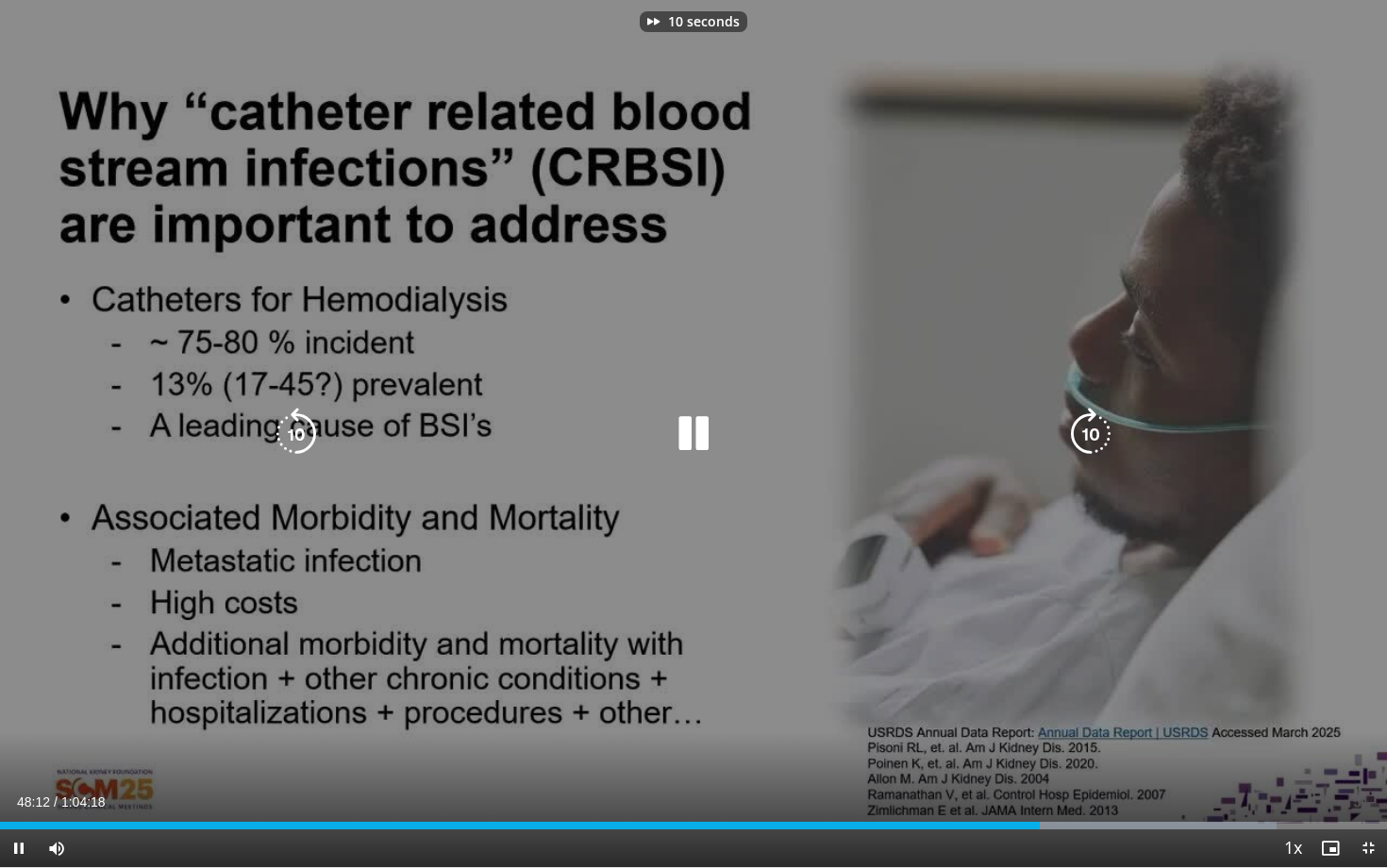 click at bounding box center [1091, 434] 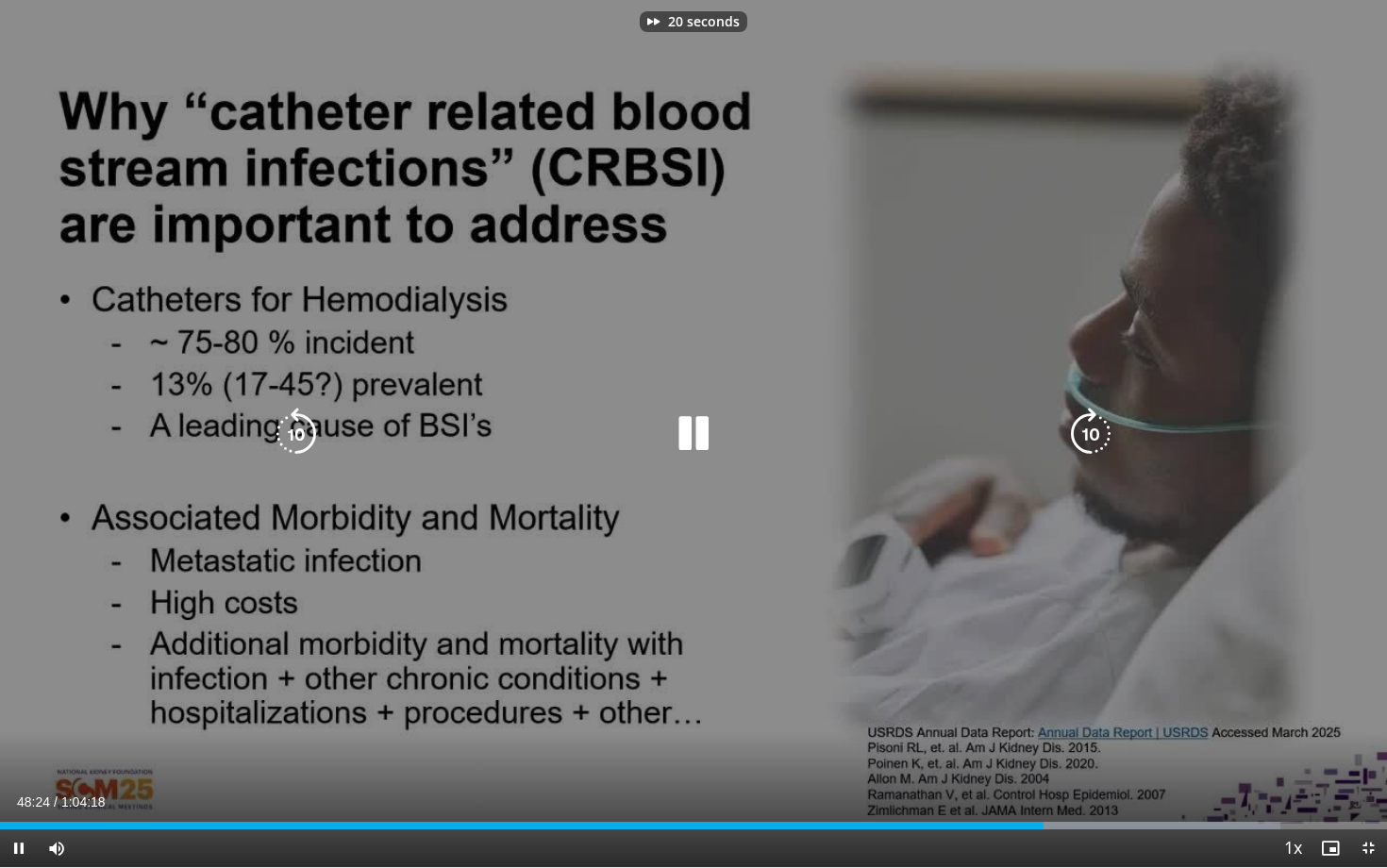click at bounding box center (1091, 434) 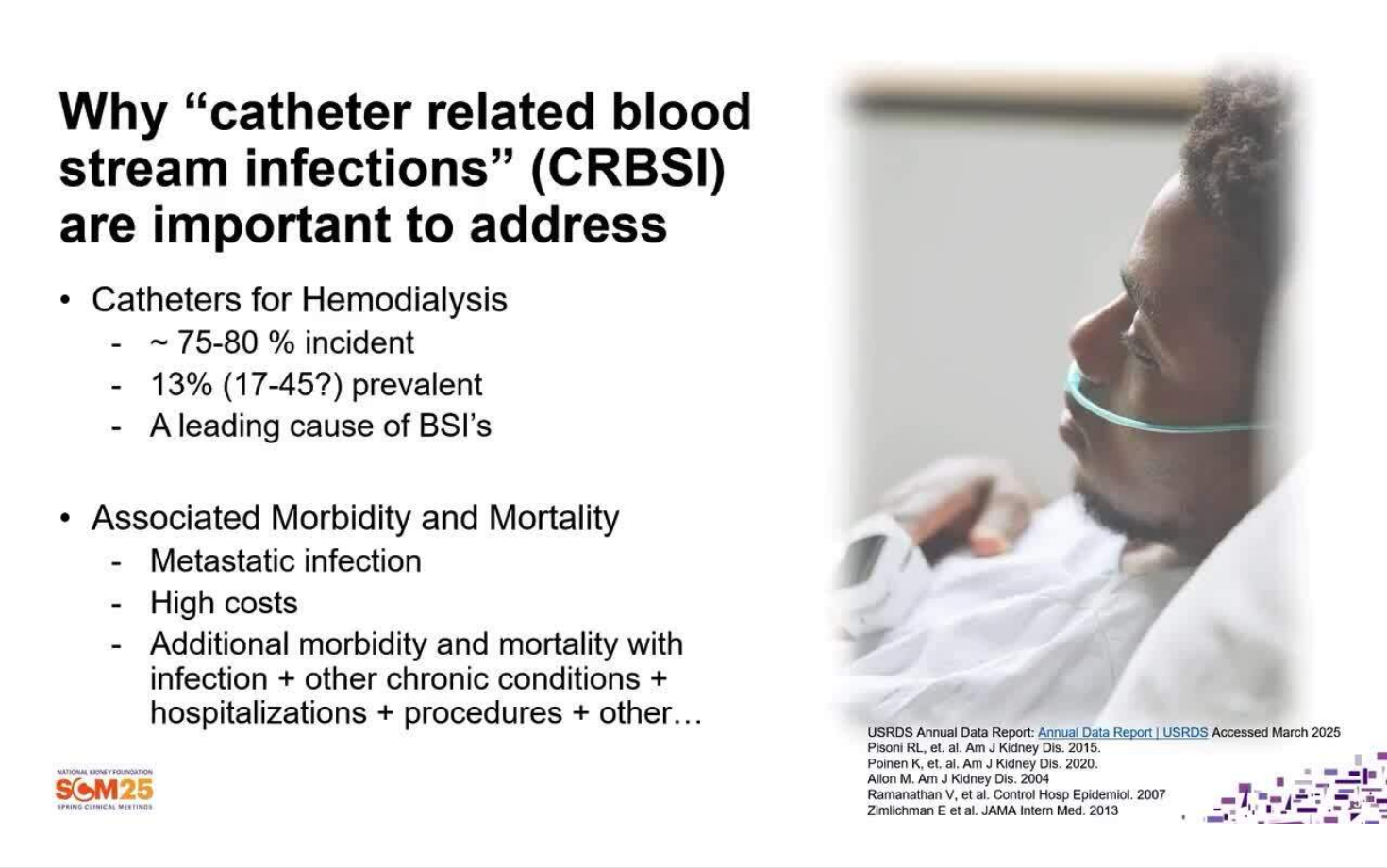 click on "30 seconds
Tap to unmute" at bounding box center [694, 433] 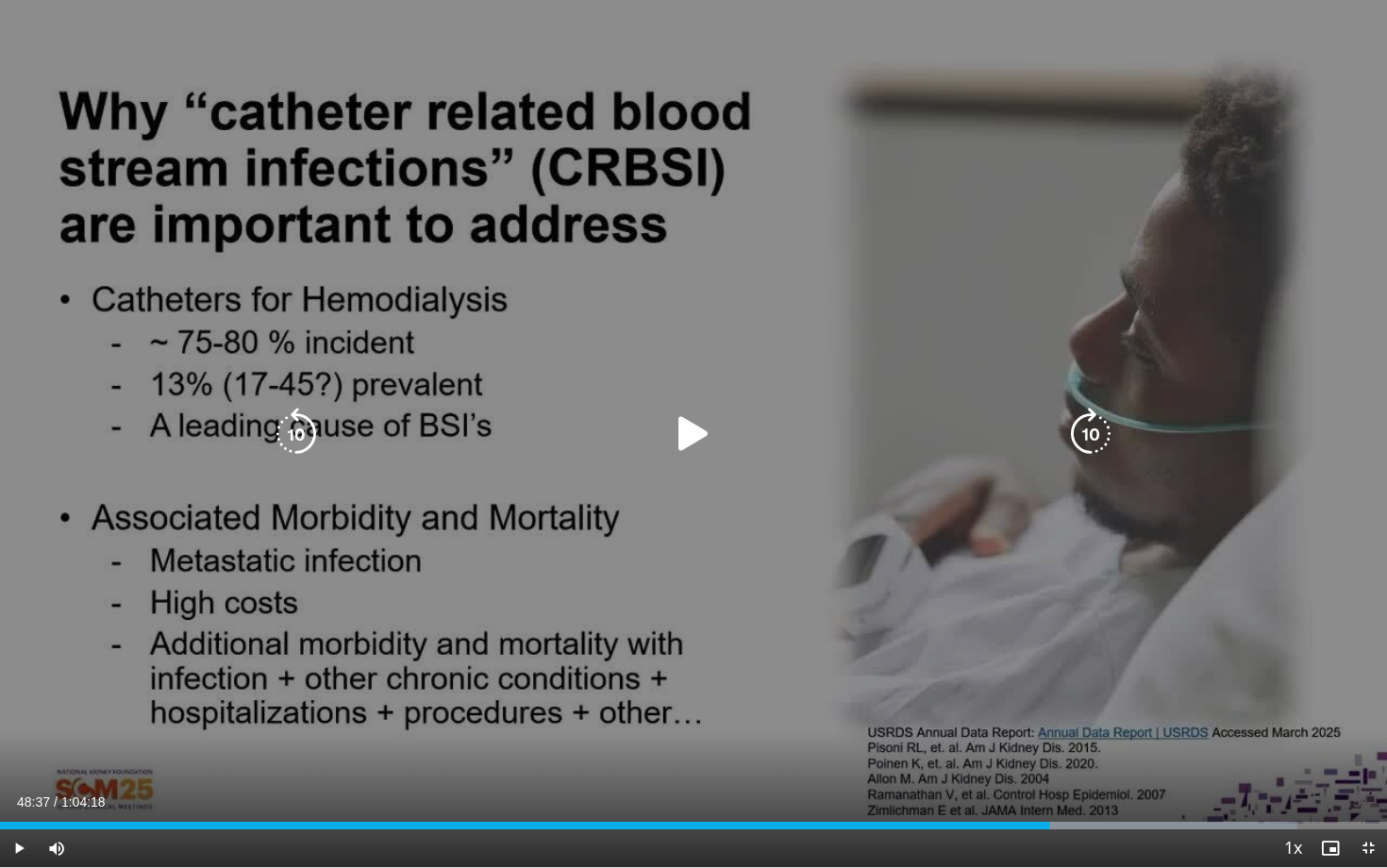 click at bounding box center [694, 434] 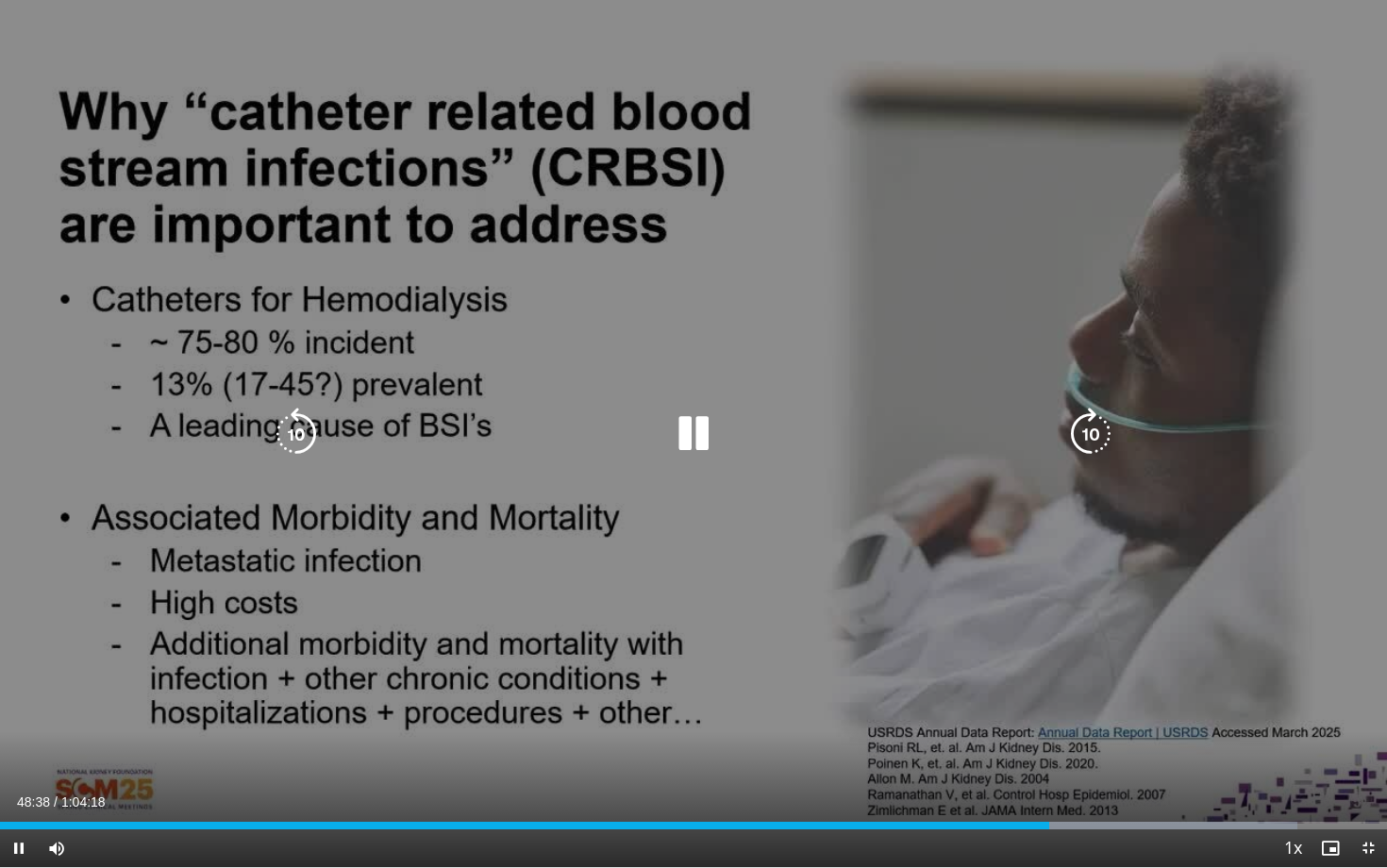 click at bounding box center (1091, 434) 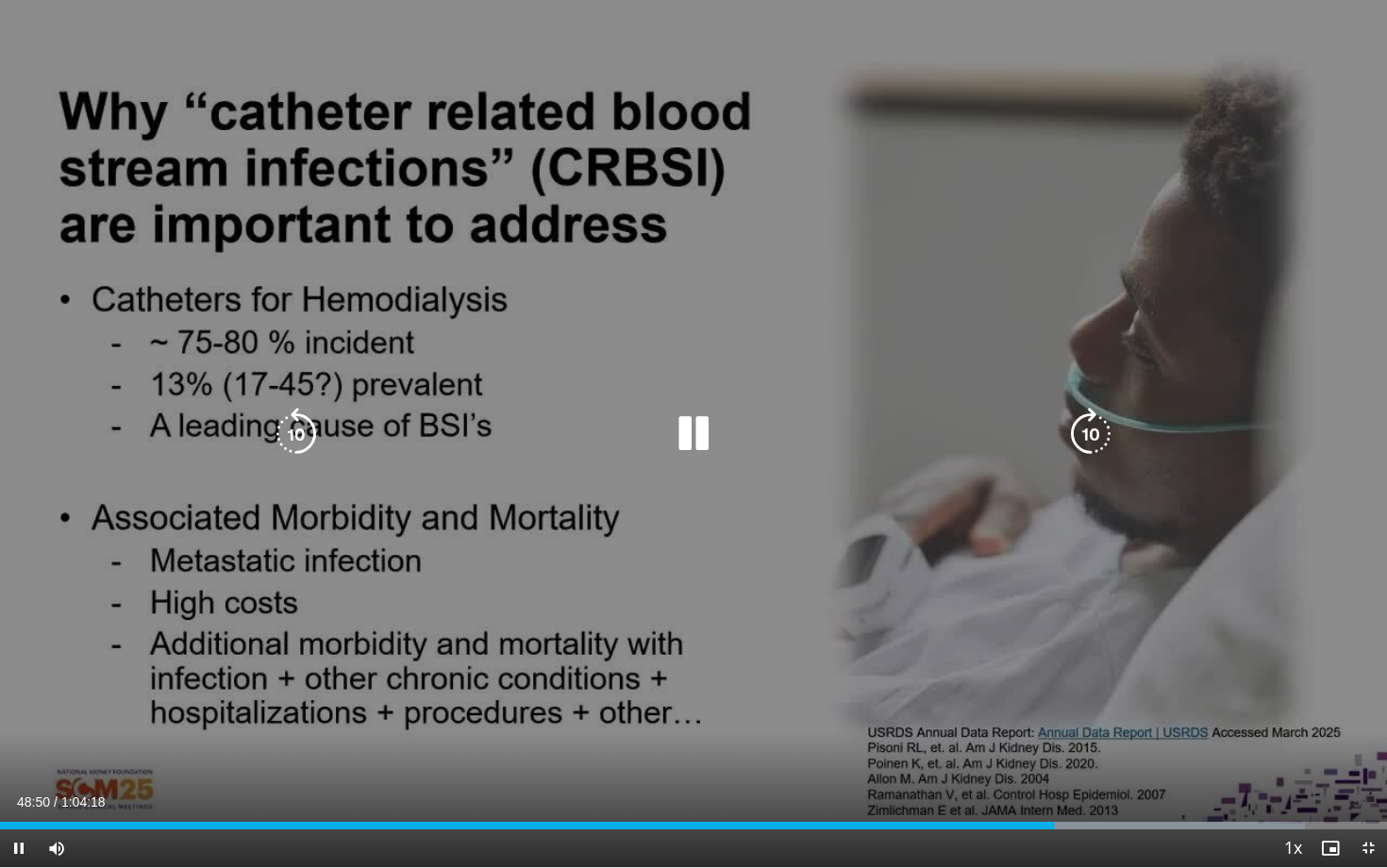 click at bounding box center [1091, 434] 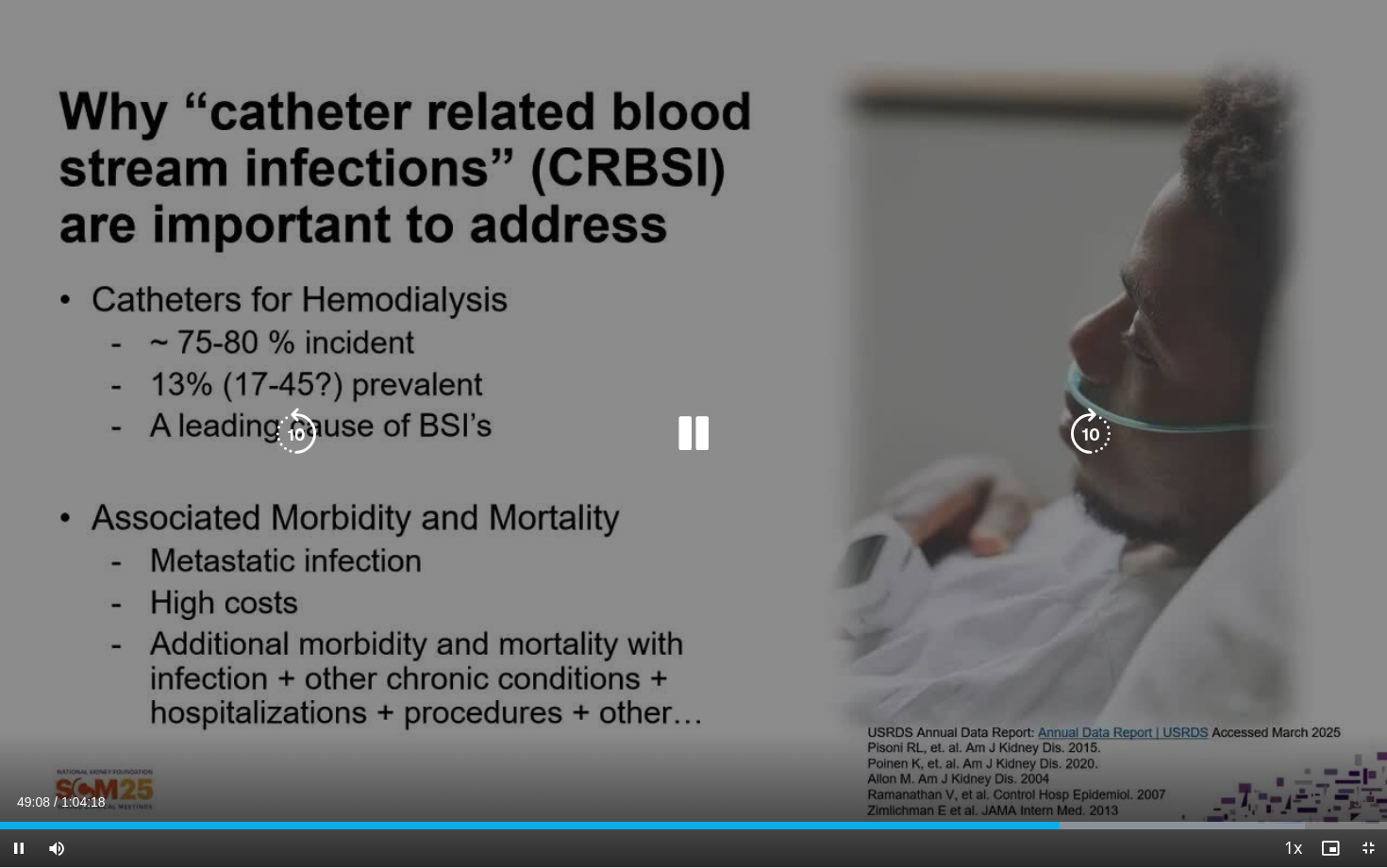 click at bounding box center (1091, 434) 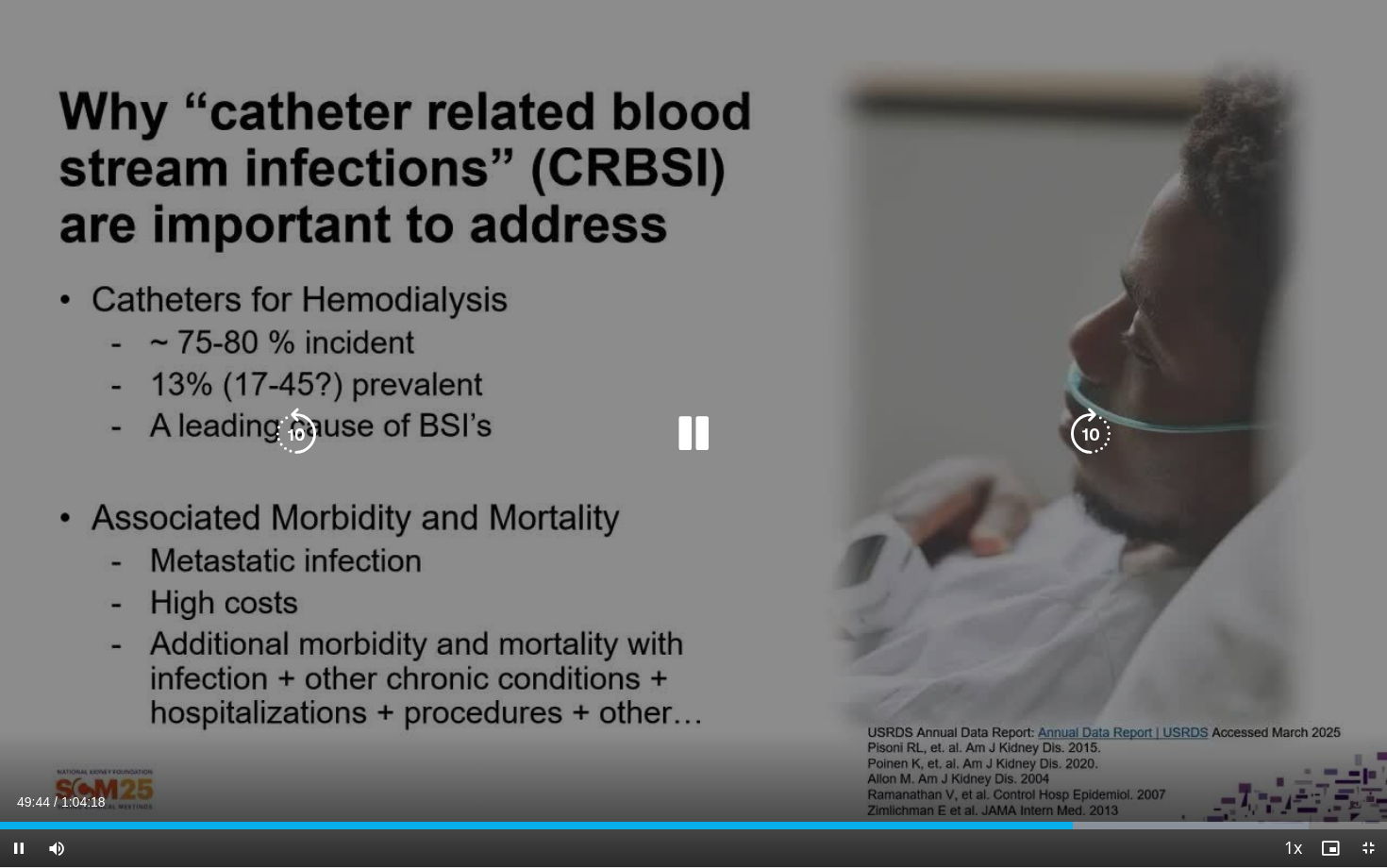 click at bounding box center (1091, 434) 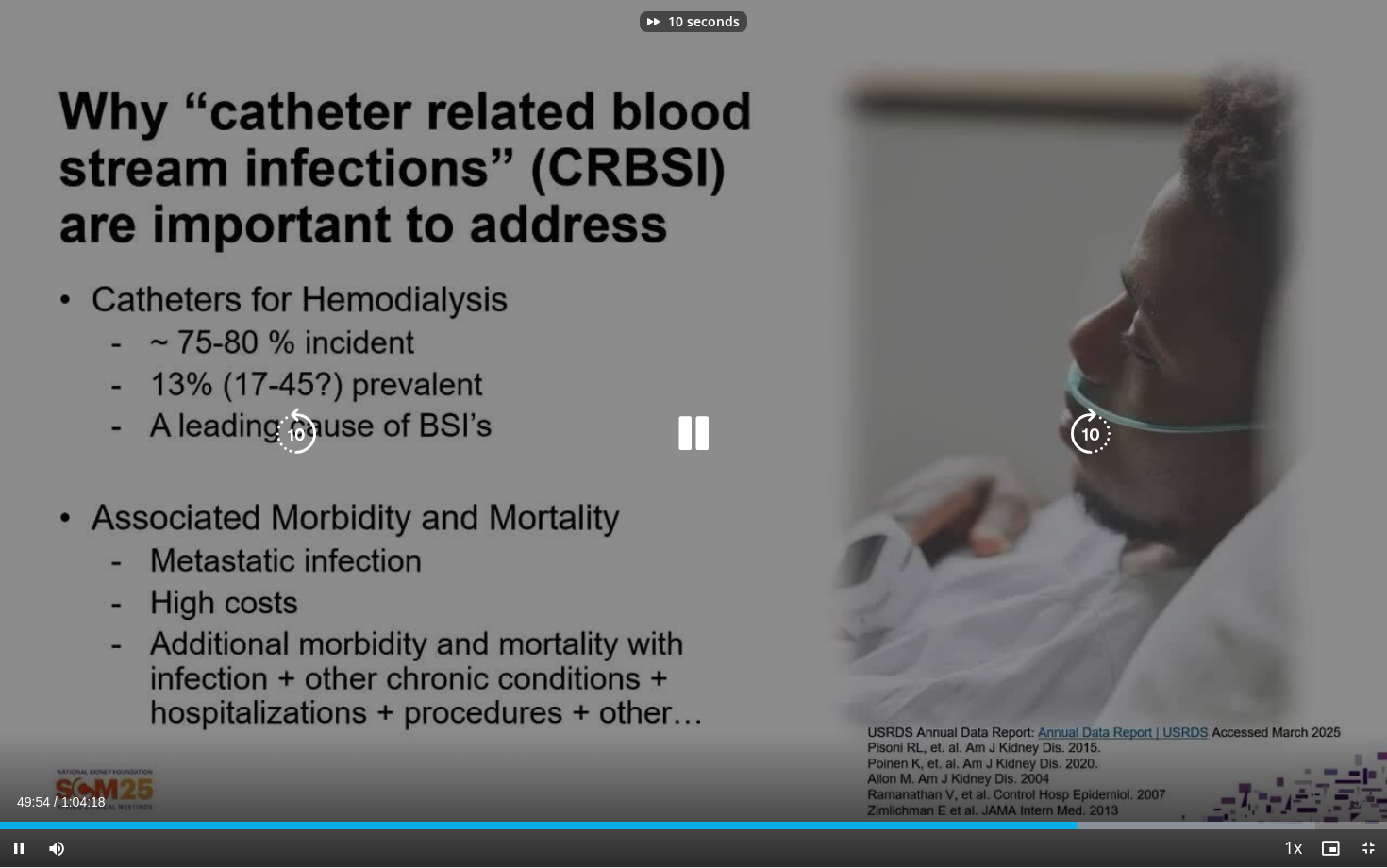 click at bounding box center [1091, 434] 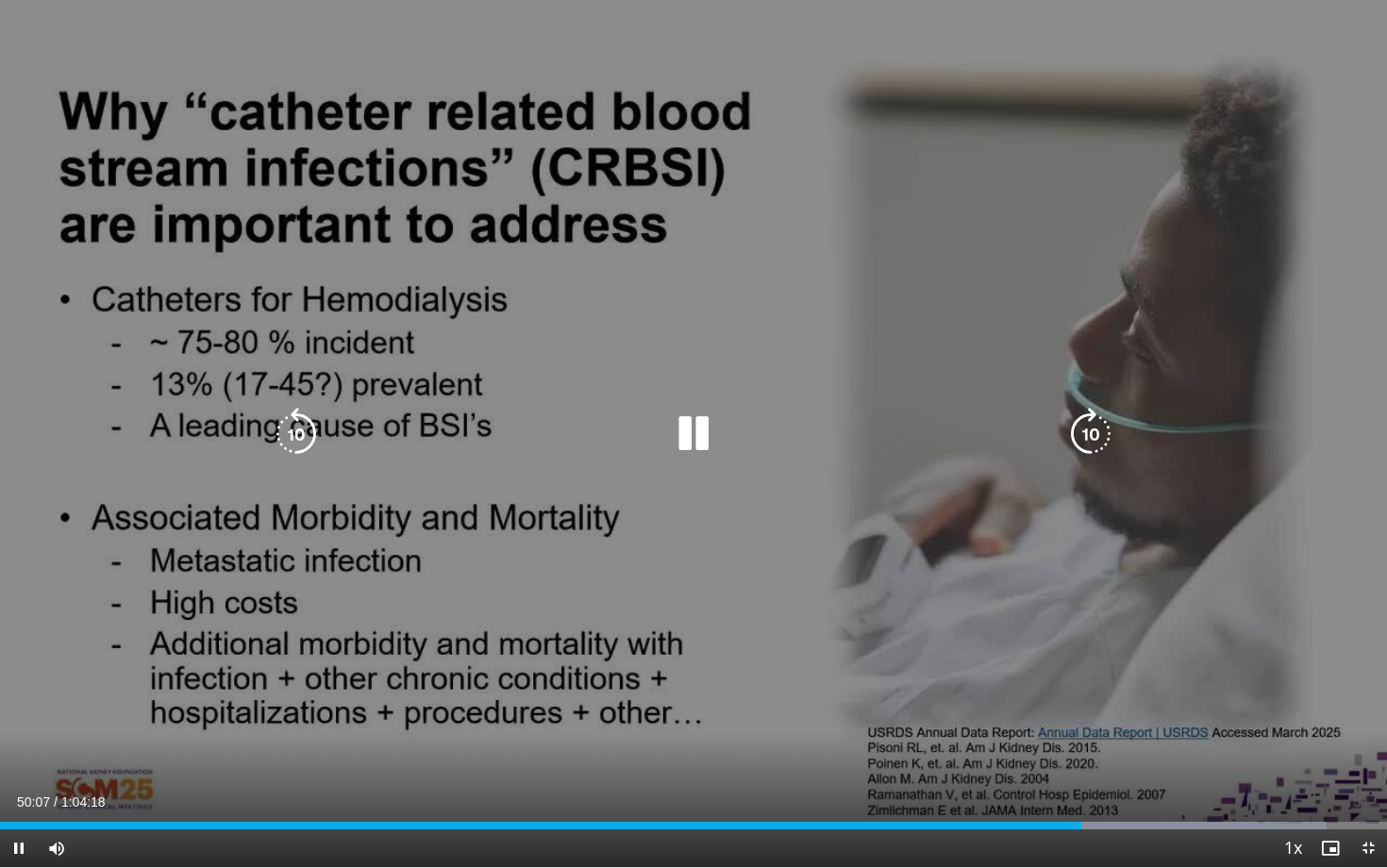 click on "20 seconds
Tap to unmute" at bounding box center (694, 433) 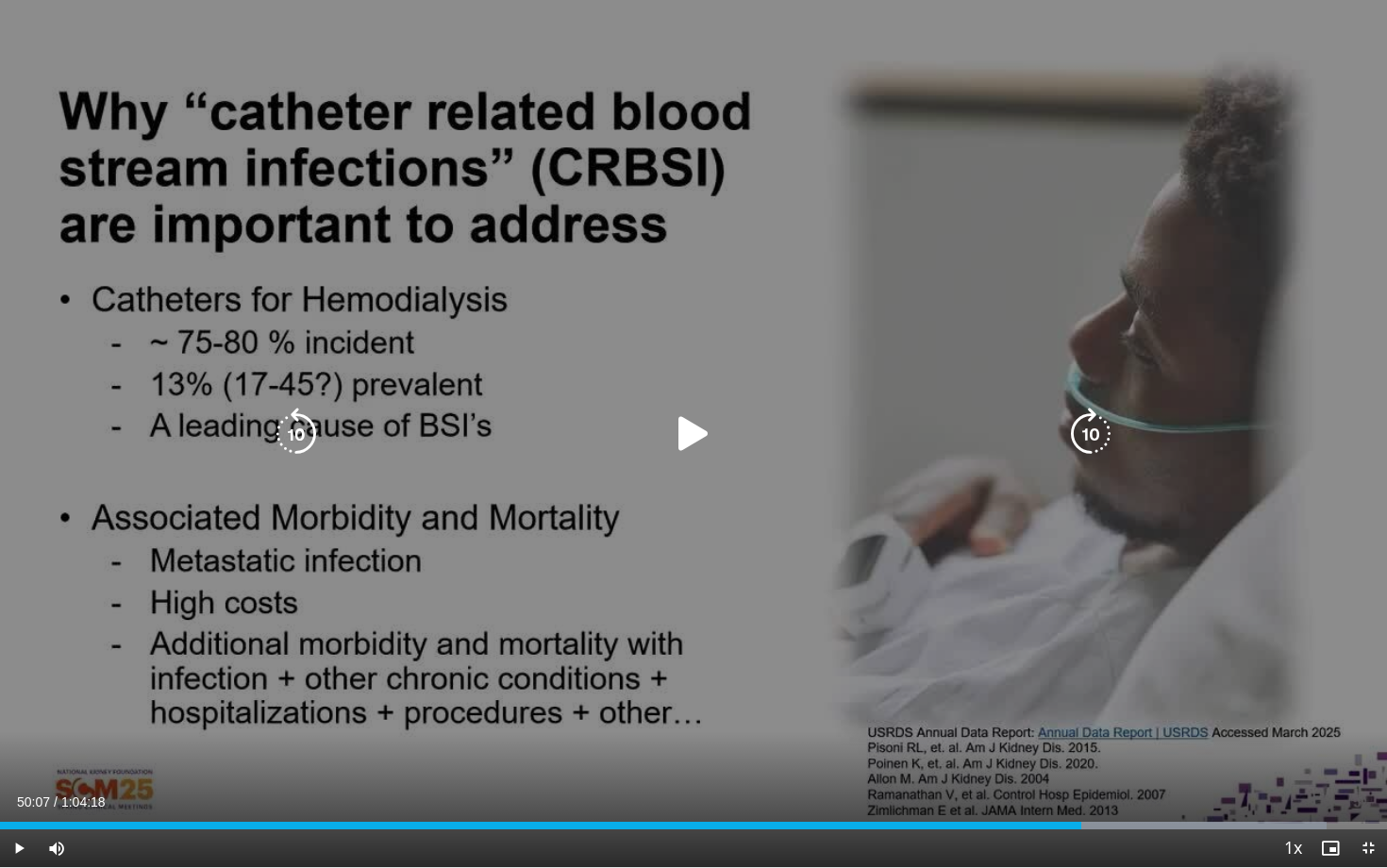 click at bounding box center [694, 434] 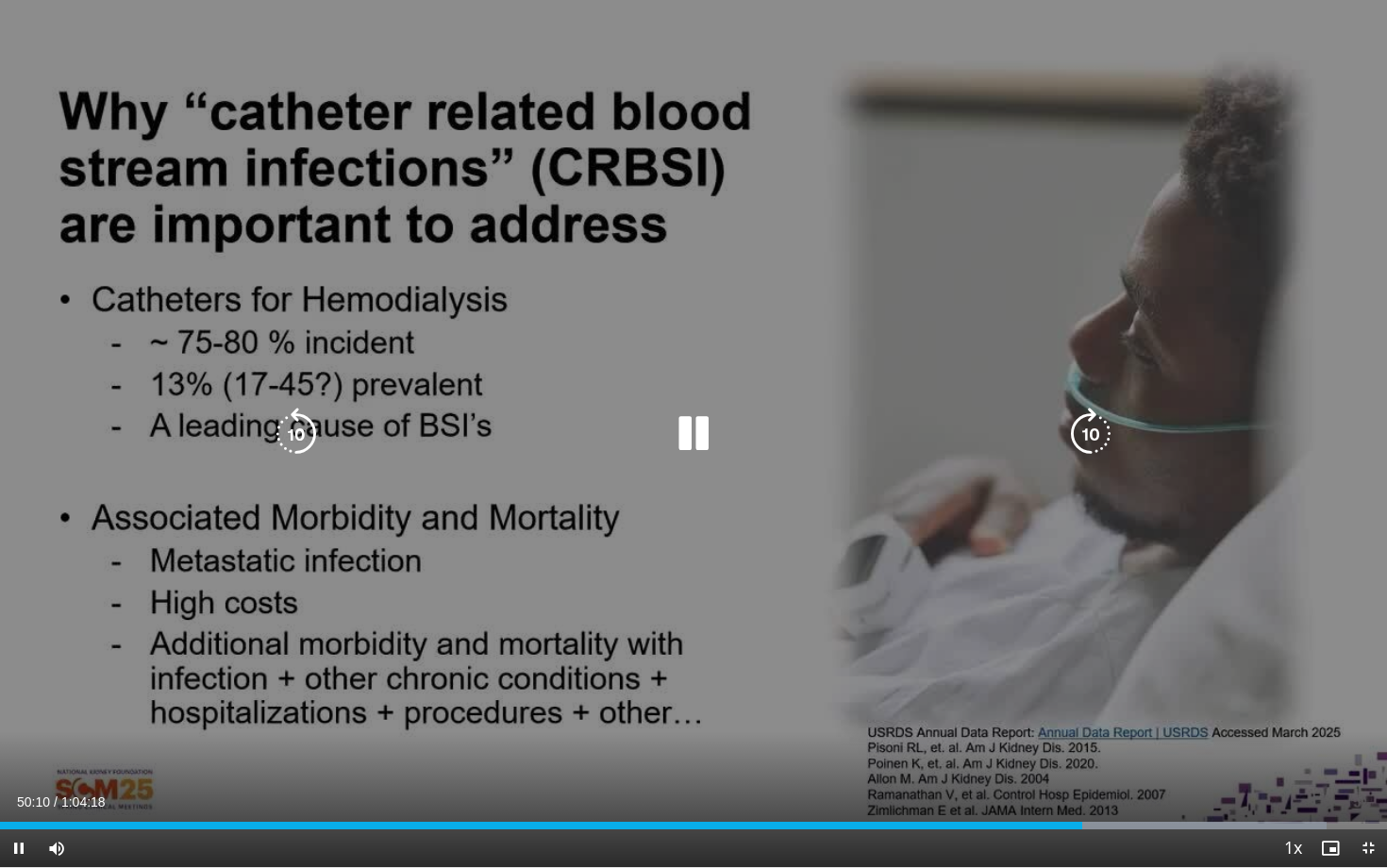 click at bounding box center (1091, 434) 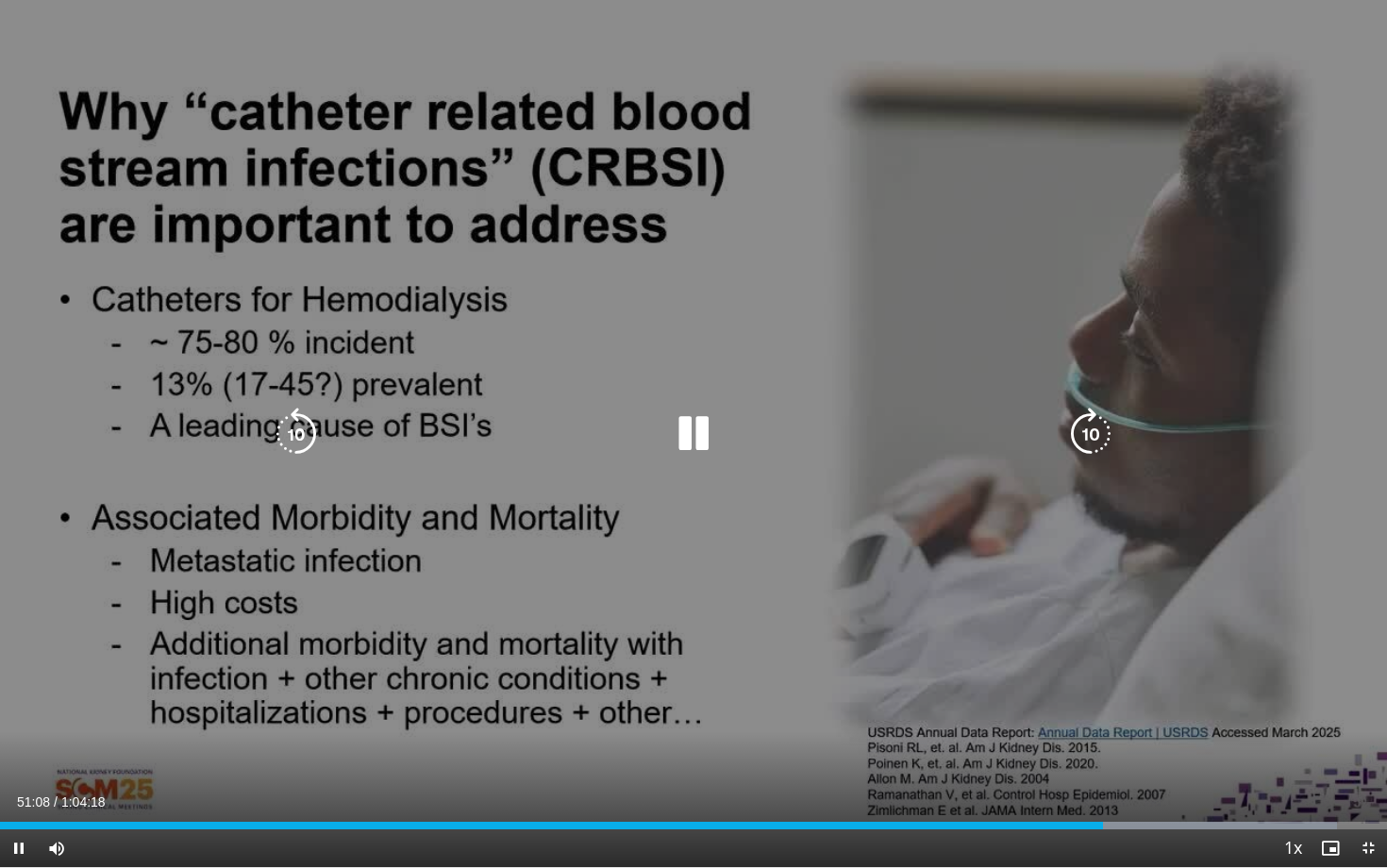 click at bounding box center [1091, 434] 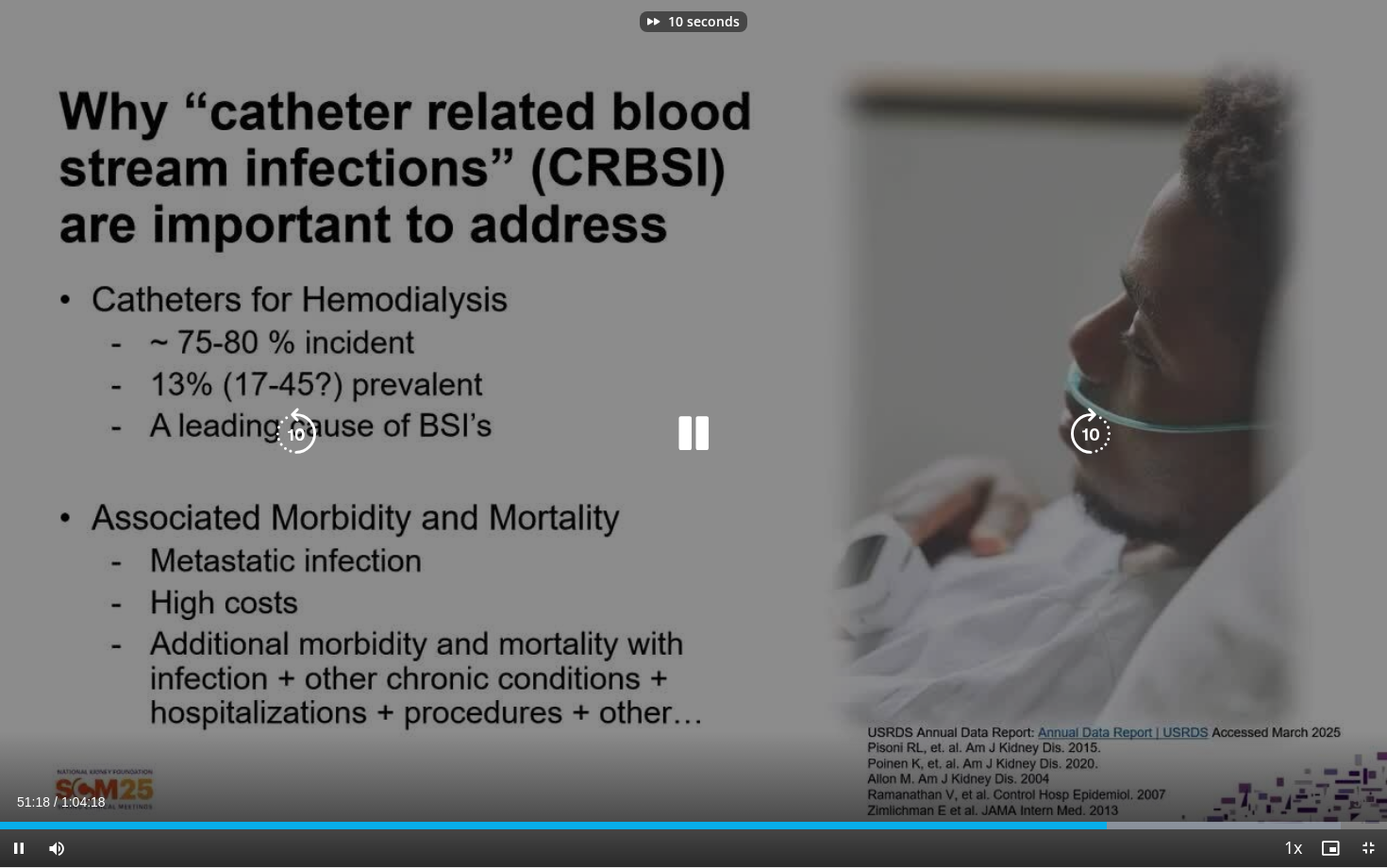 click at bounding box center [1091, 434] 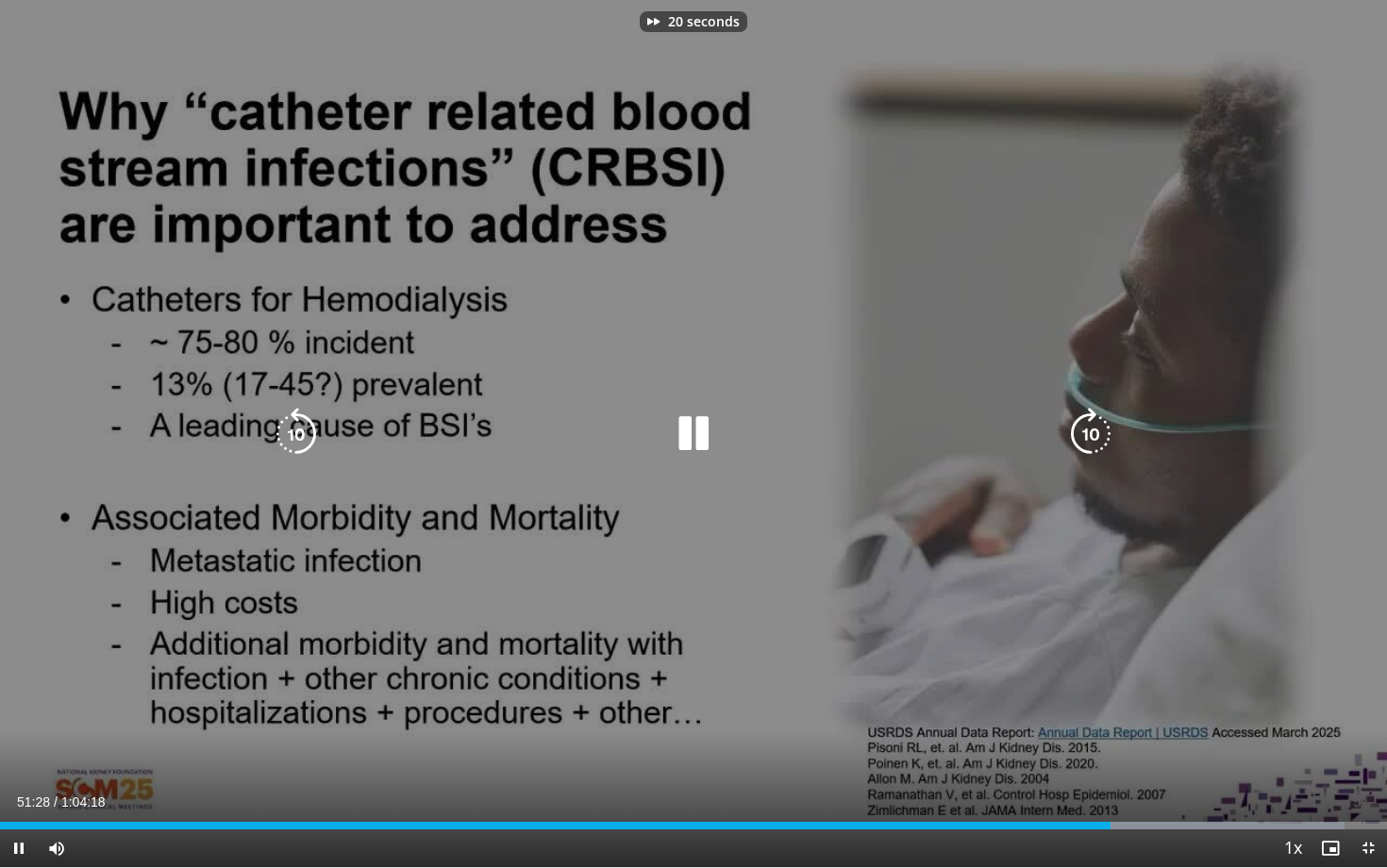 click at bounding box center [1091, 434] 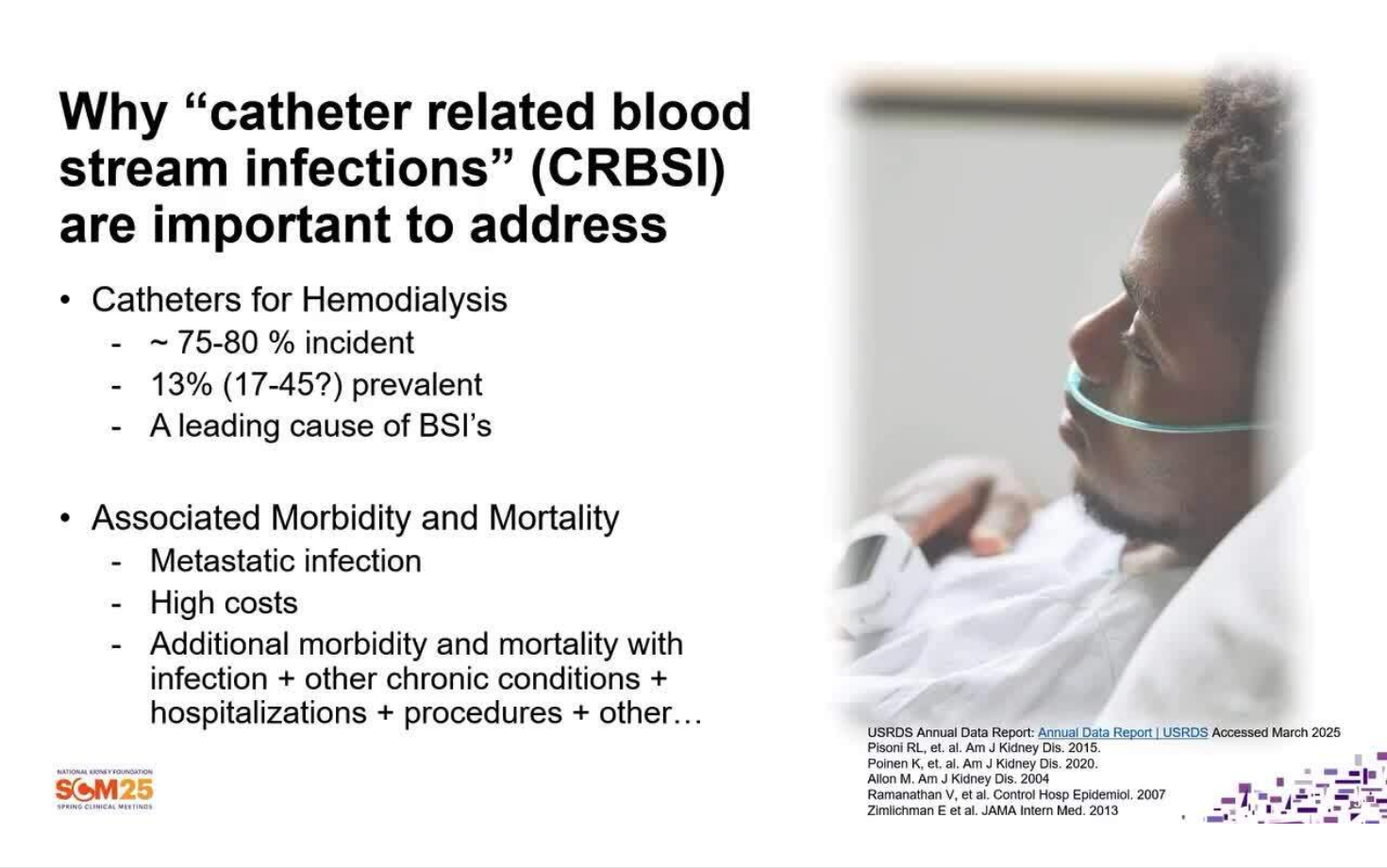 click on "30 seconds
Tap to unmute" at bounding box center (694, 433) 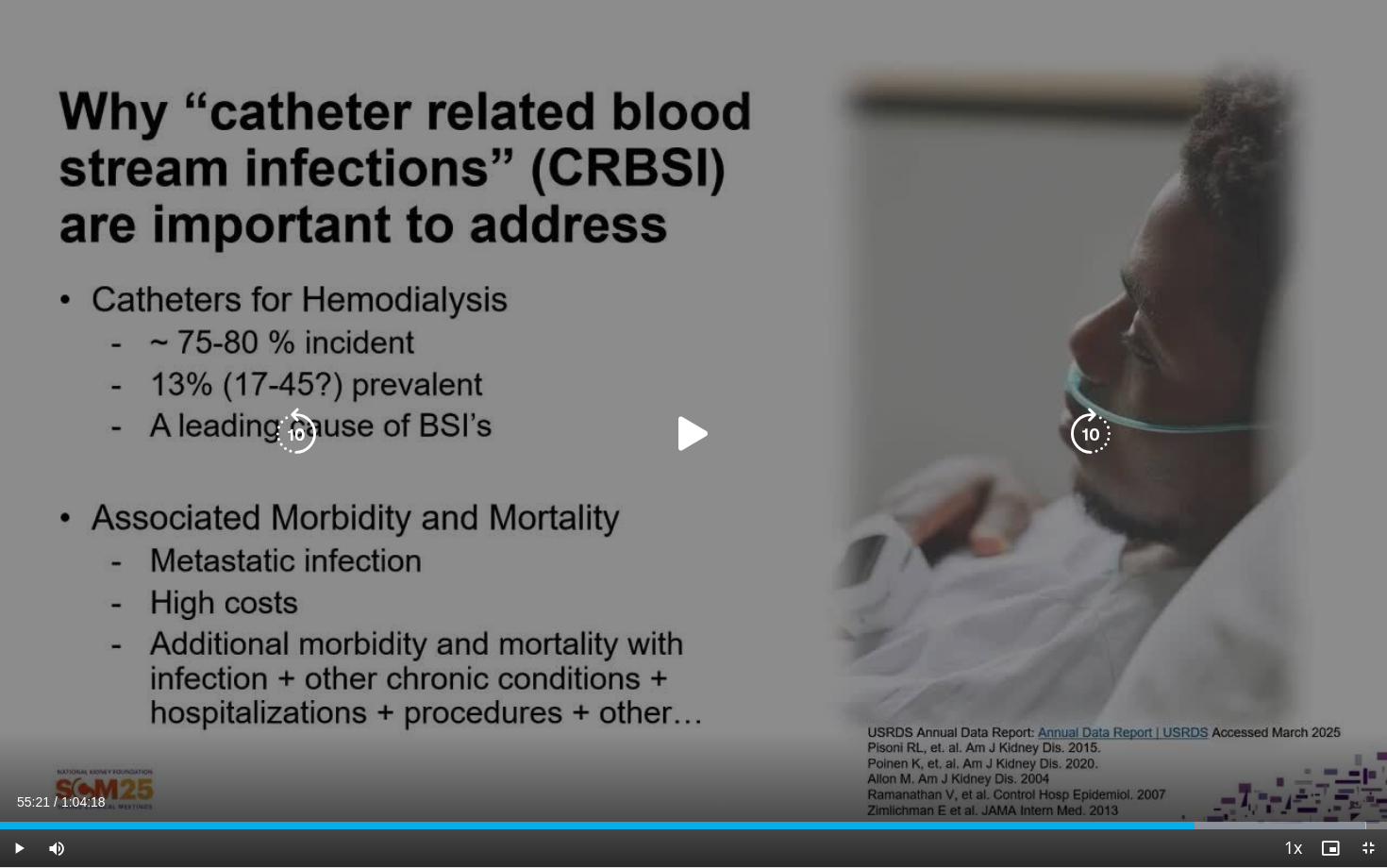 click at bounding box center [296, 434] 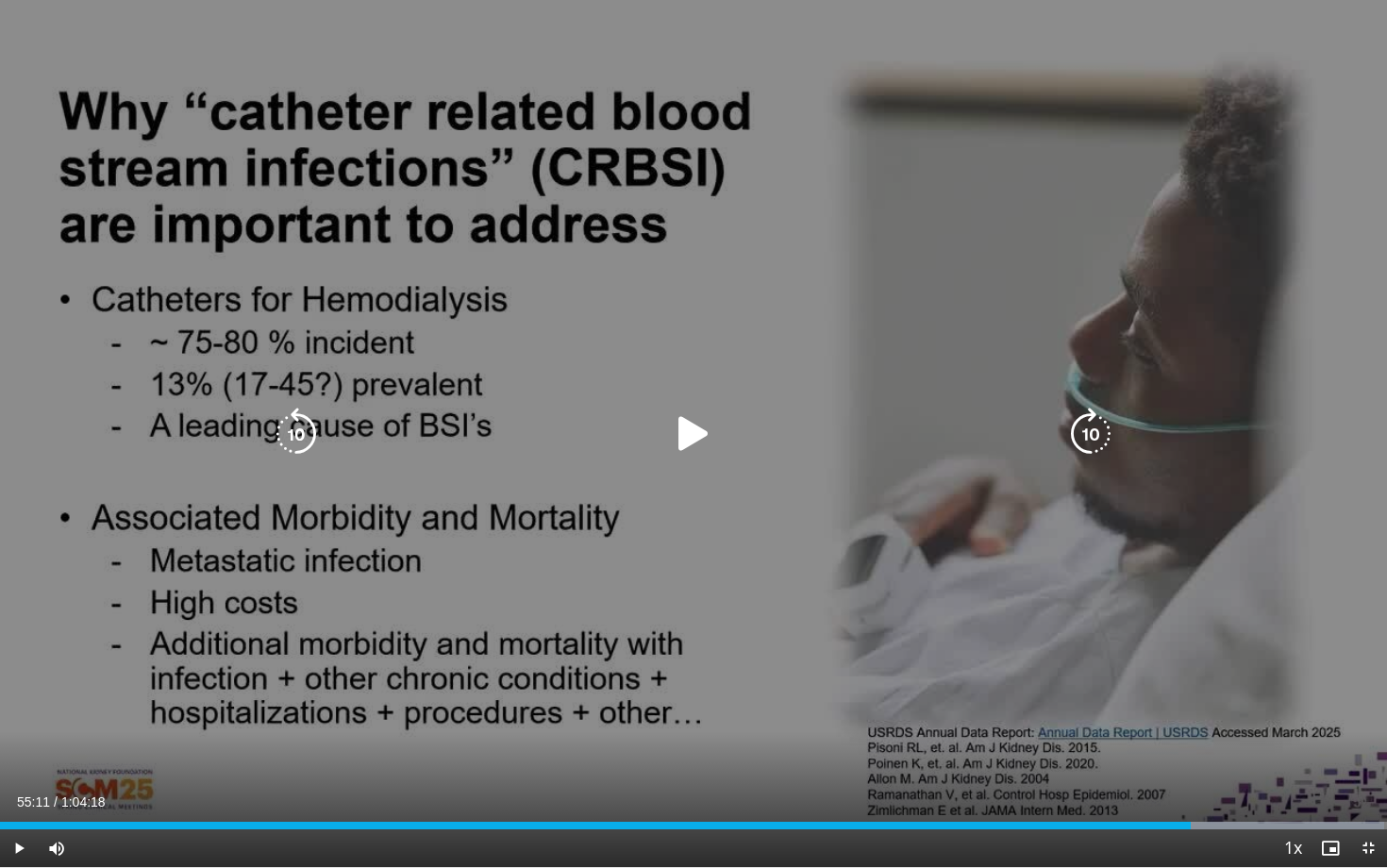 click at bounding box center (694, 434) 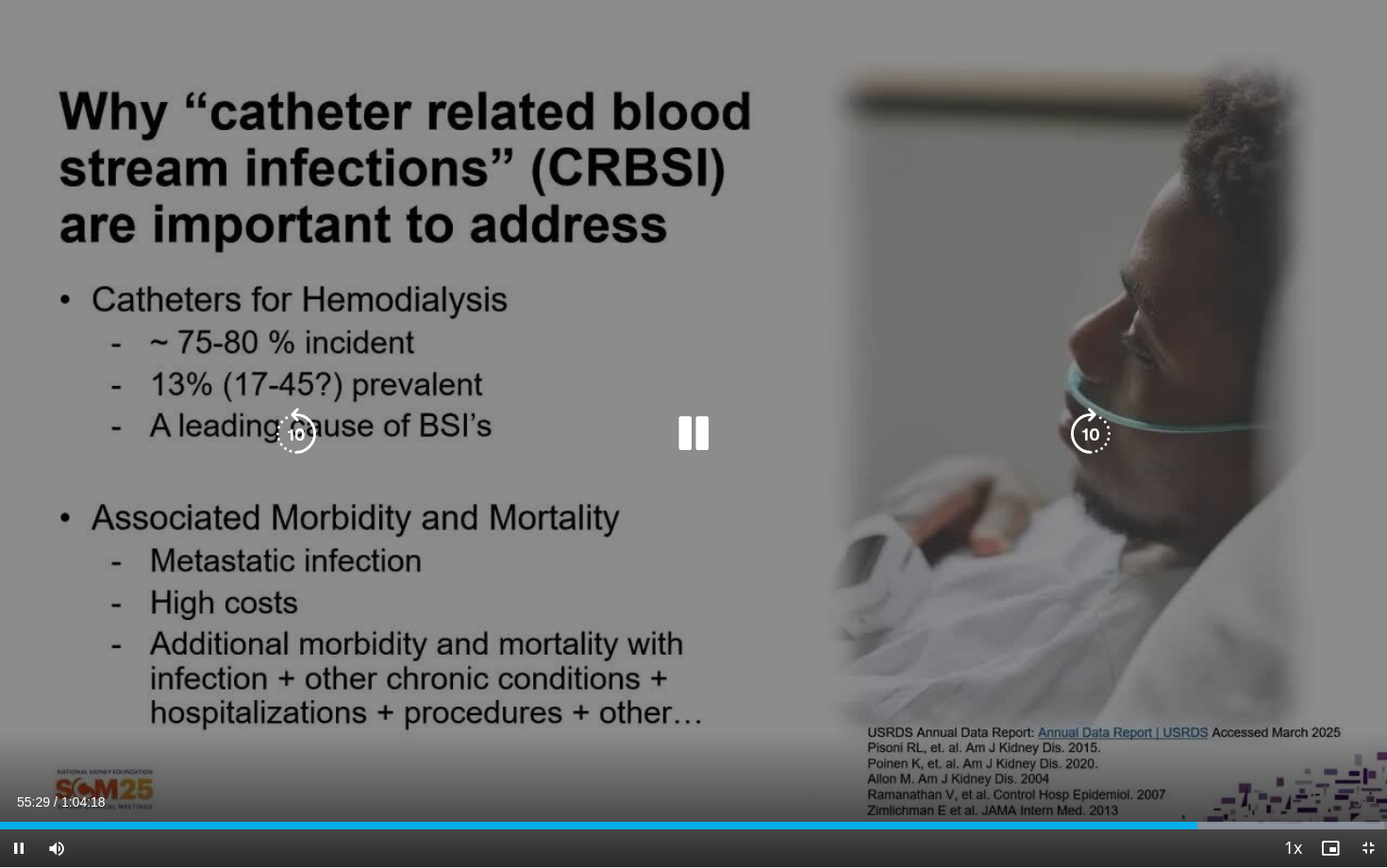 click at bounding box center (1091, 434) 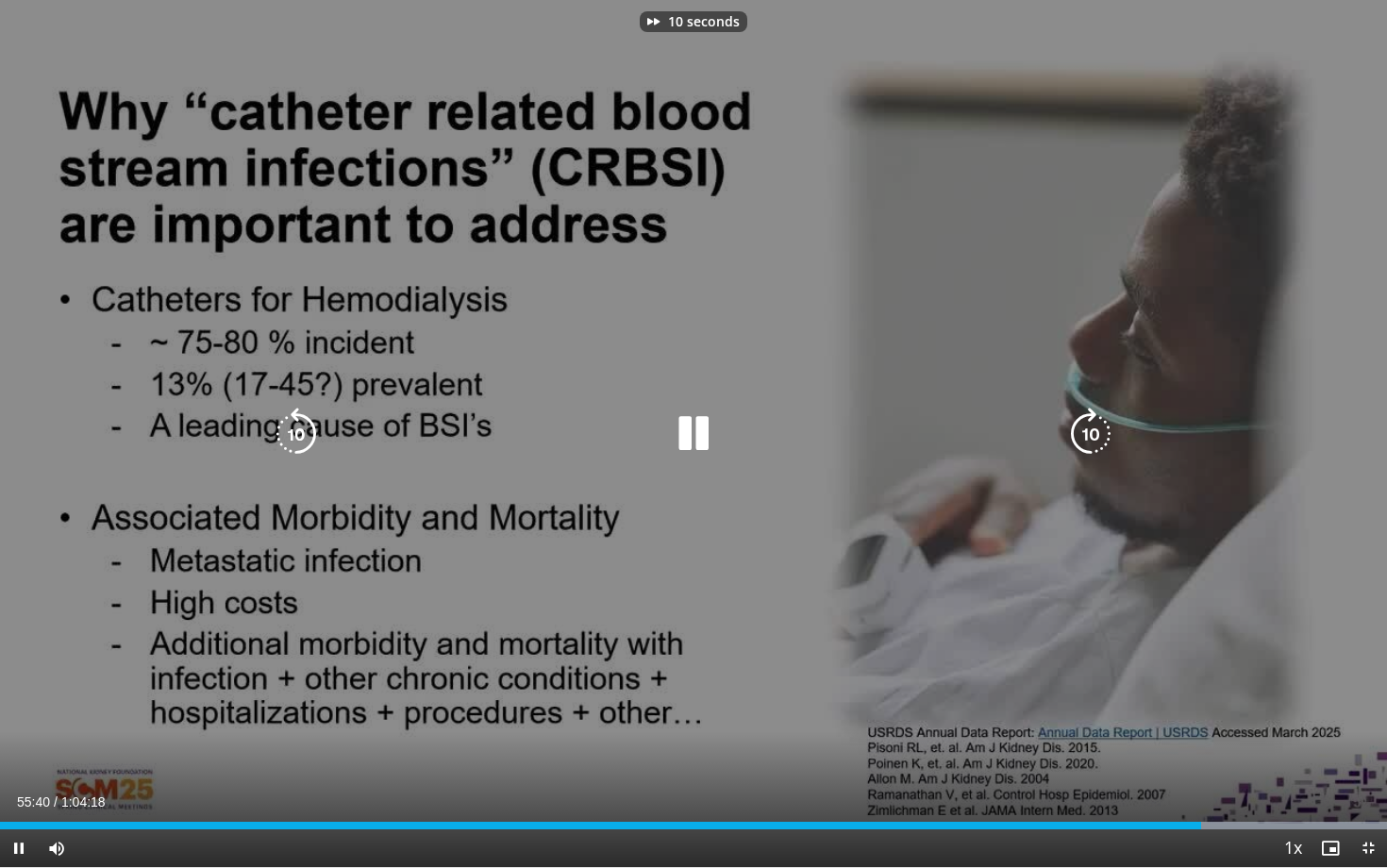 click at bounding box center (1091, 434) 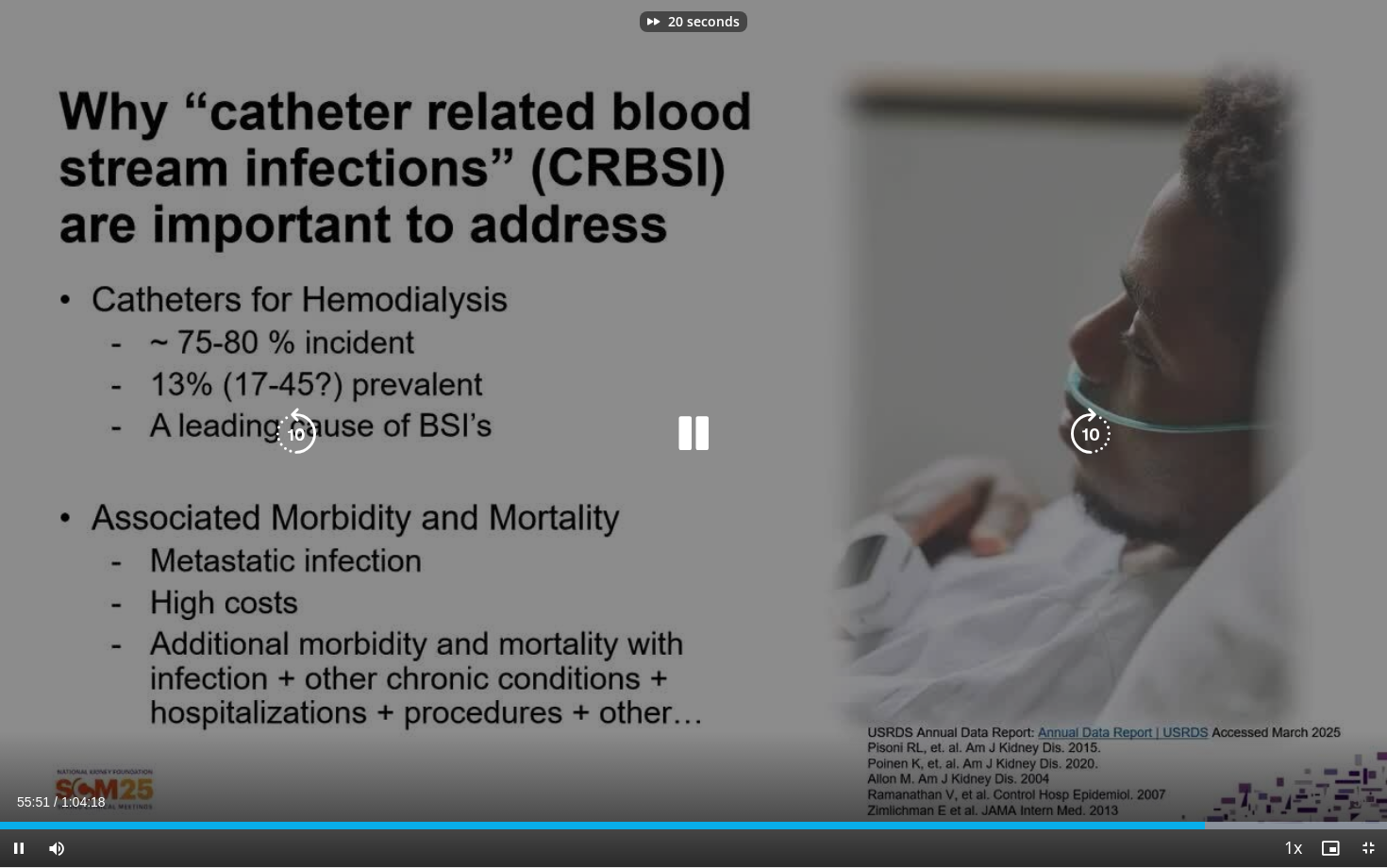 click at bounding box center [1091, 434] 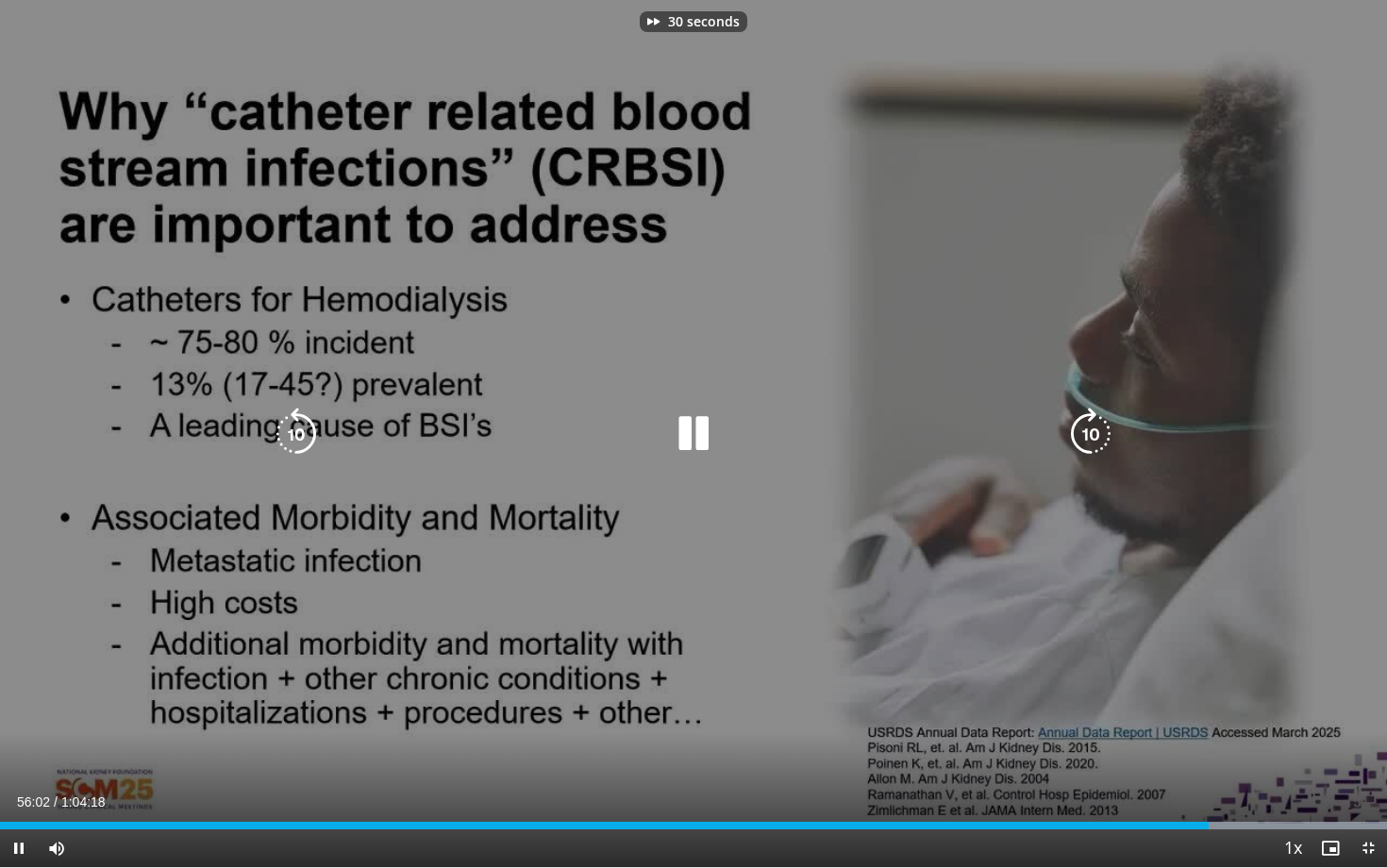 click at bounding box center [1091, 434] 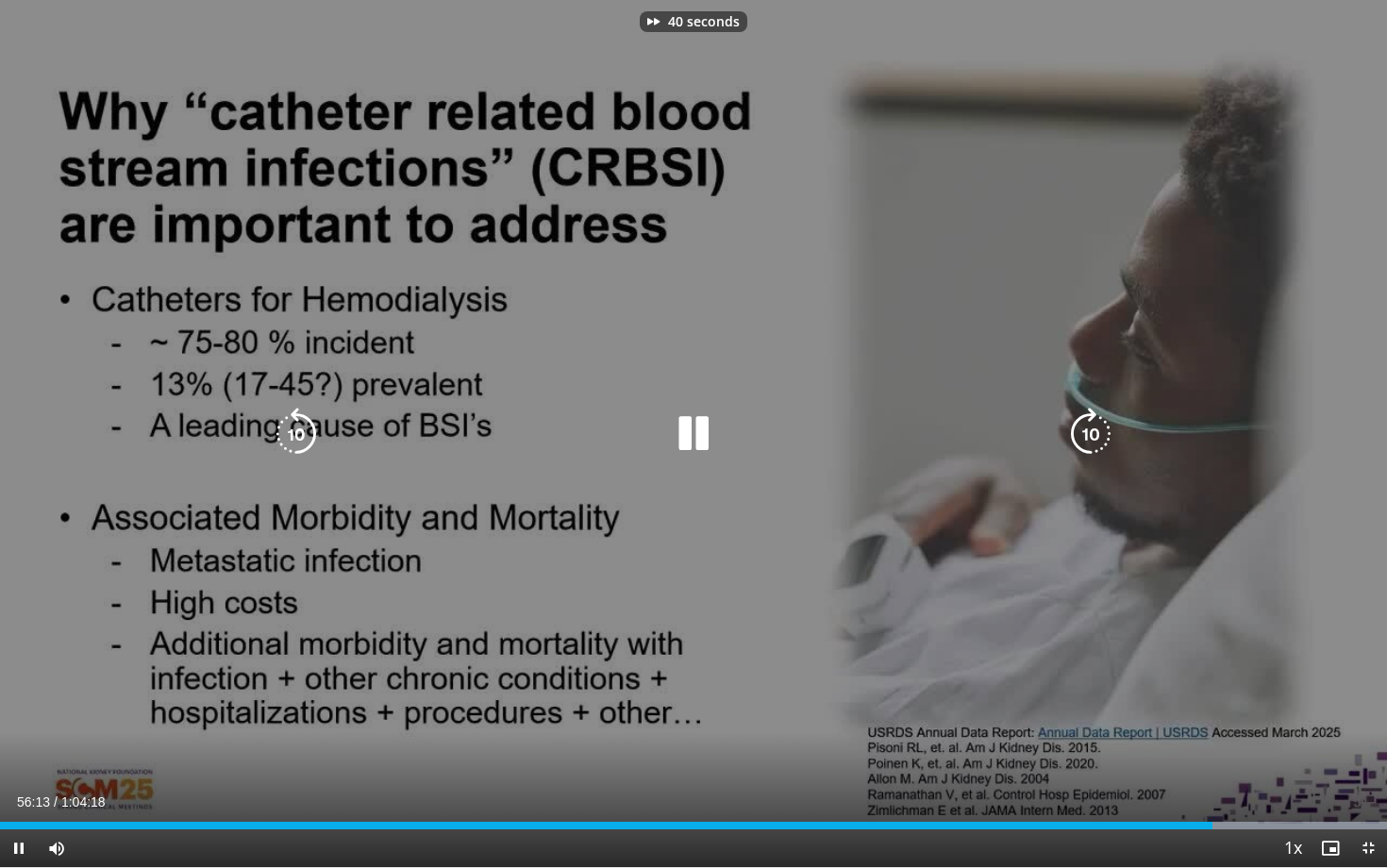 click at bounding box center (1091, 434) 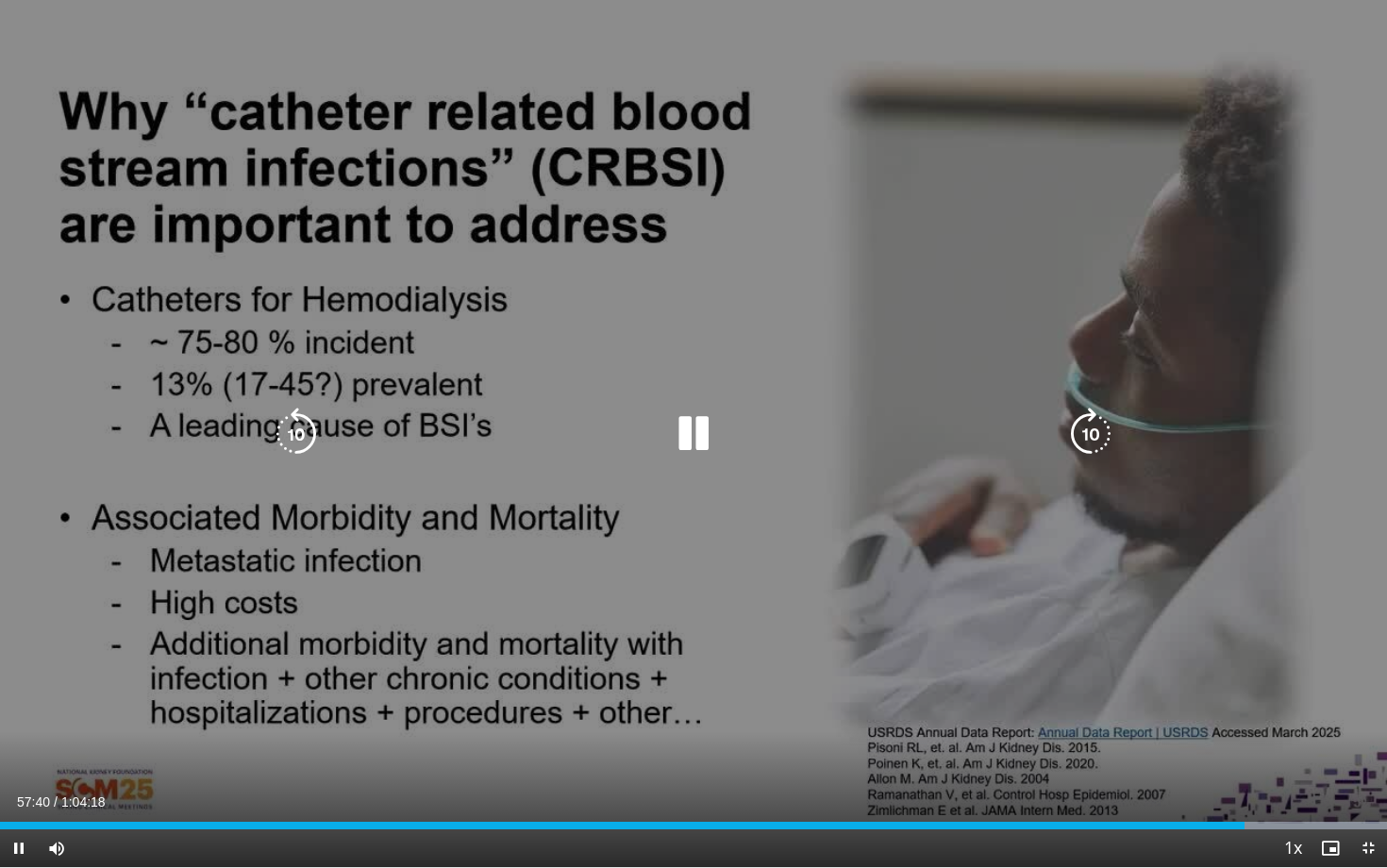 click at bounding box center (1091, 434) 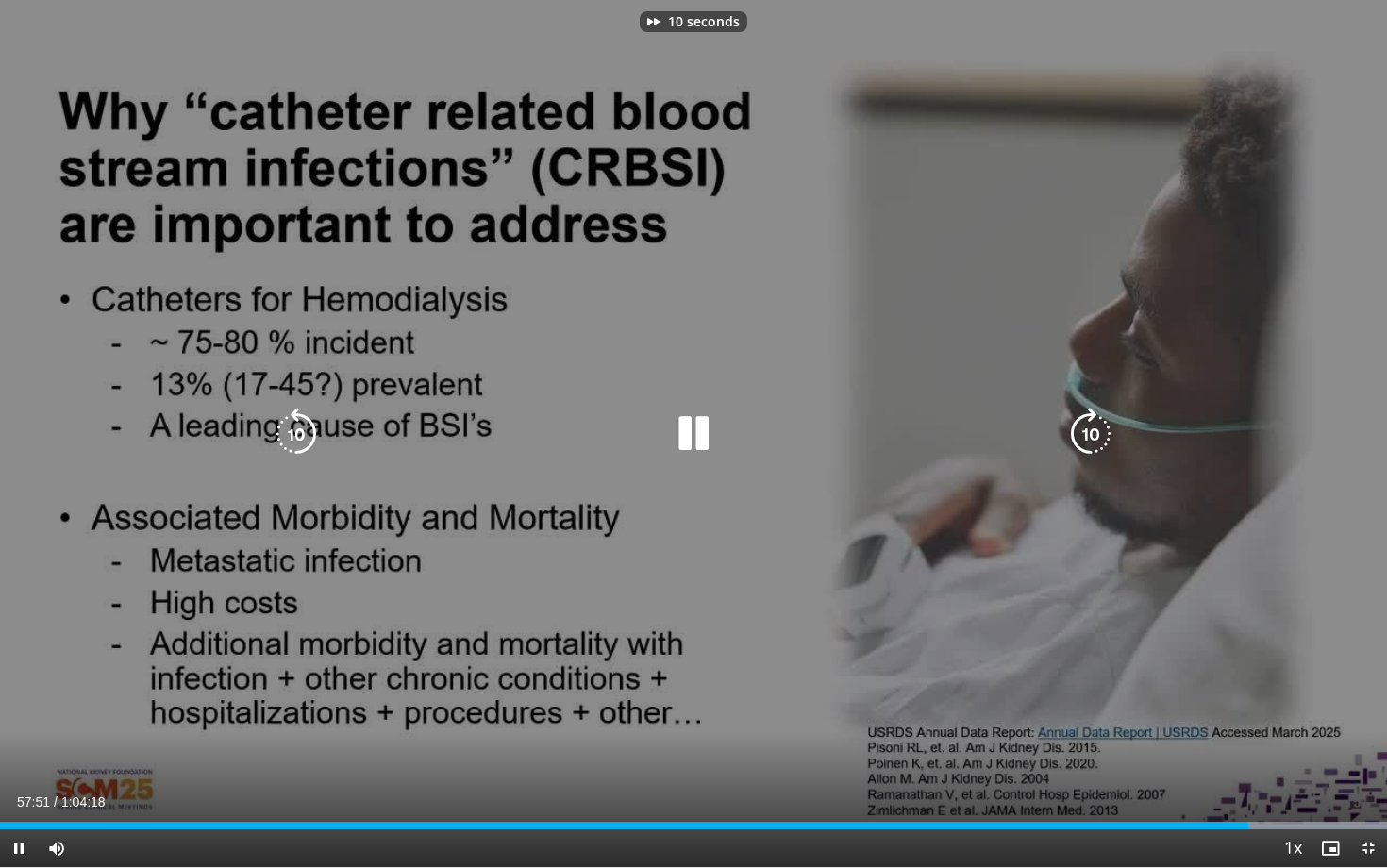 click at bounding box center (1091, 434) 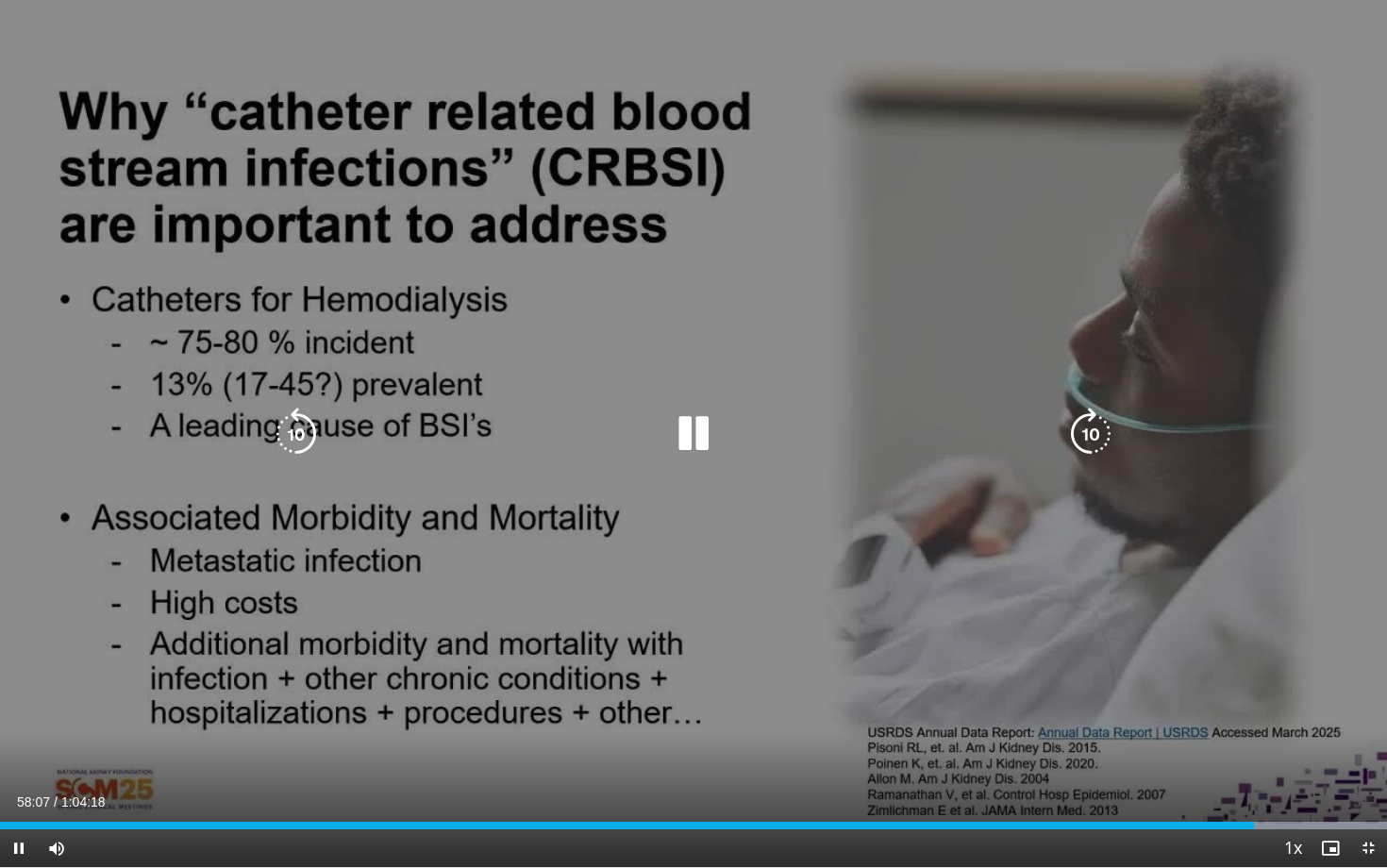 click at bounding box center (1091, 434) 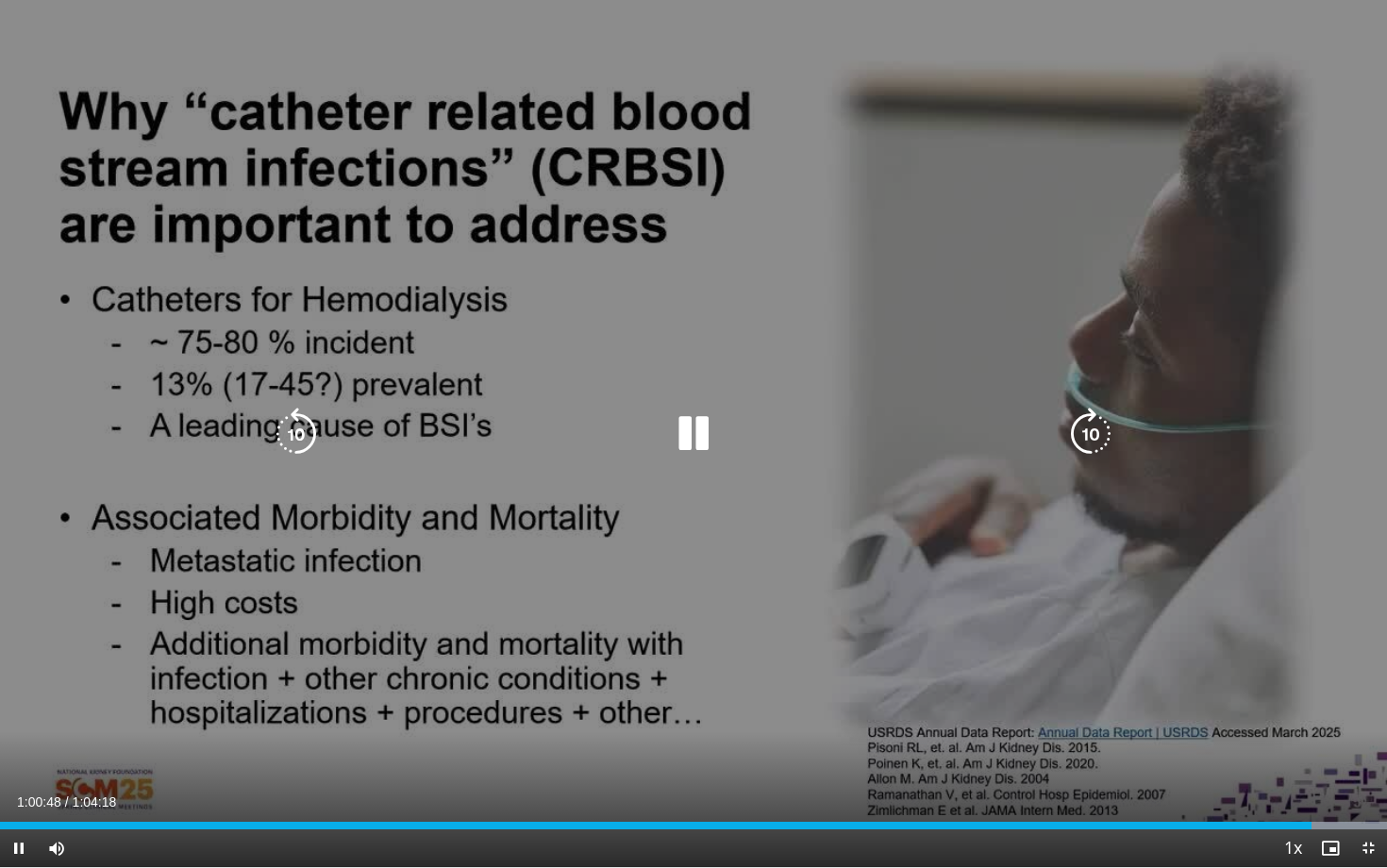 click at bounding box center (1091, 434) 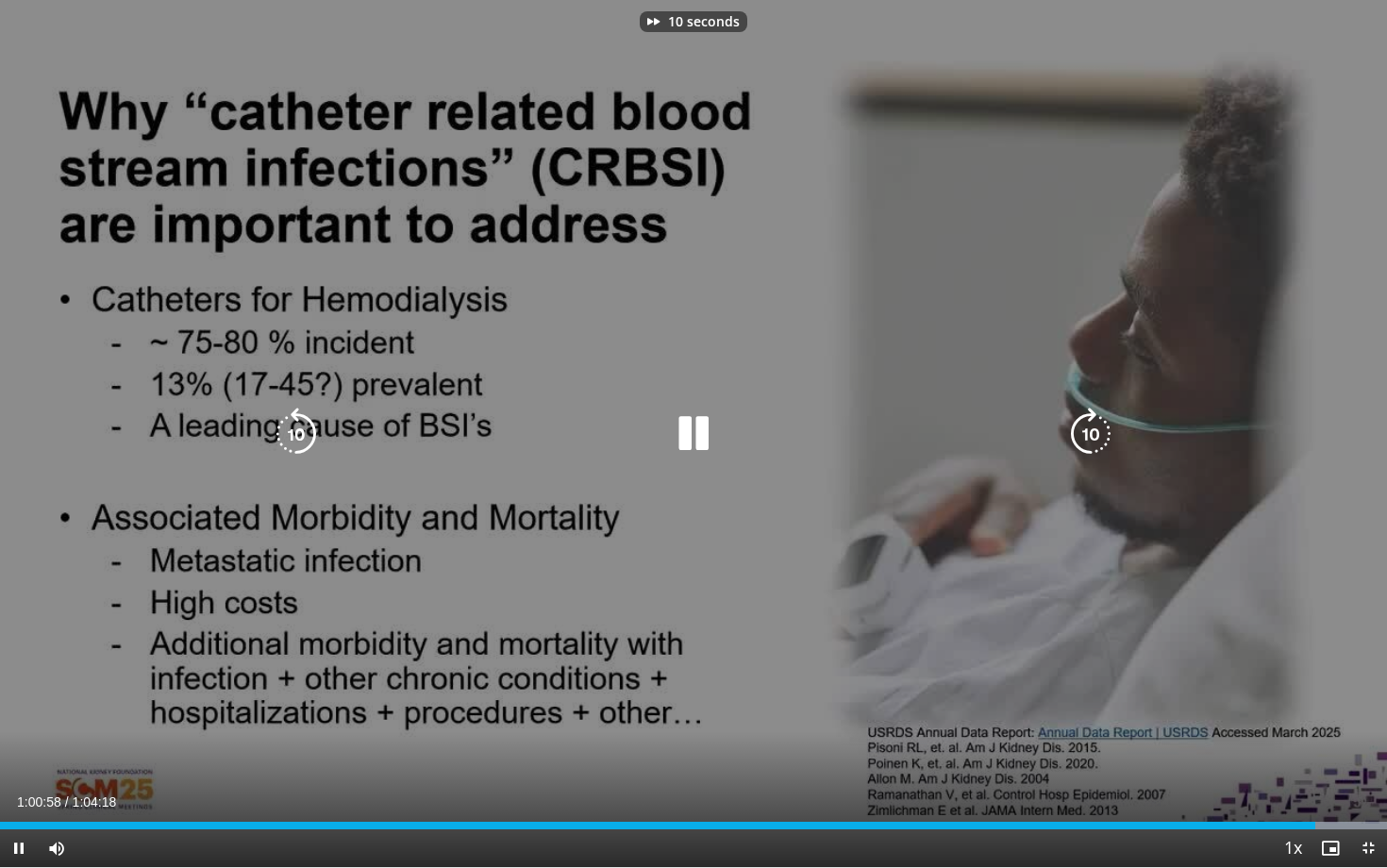 click at bounding box center (1091, 434) 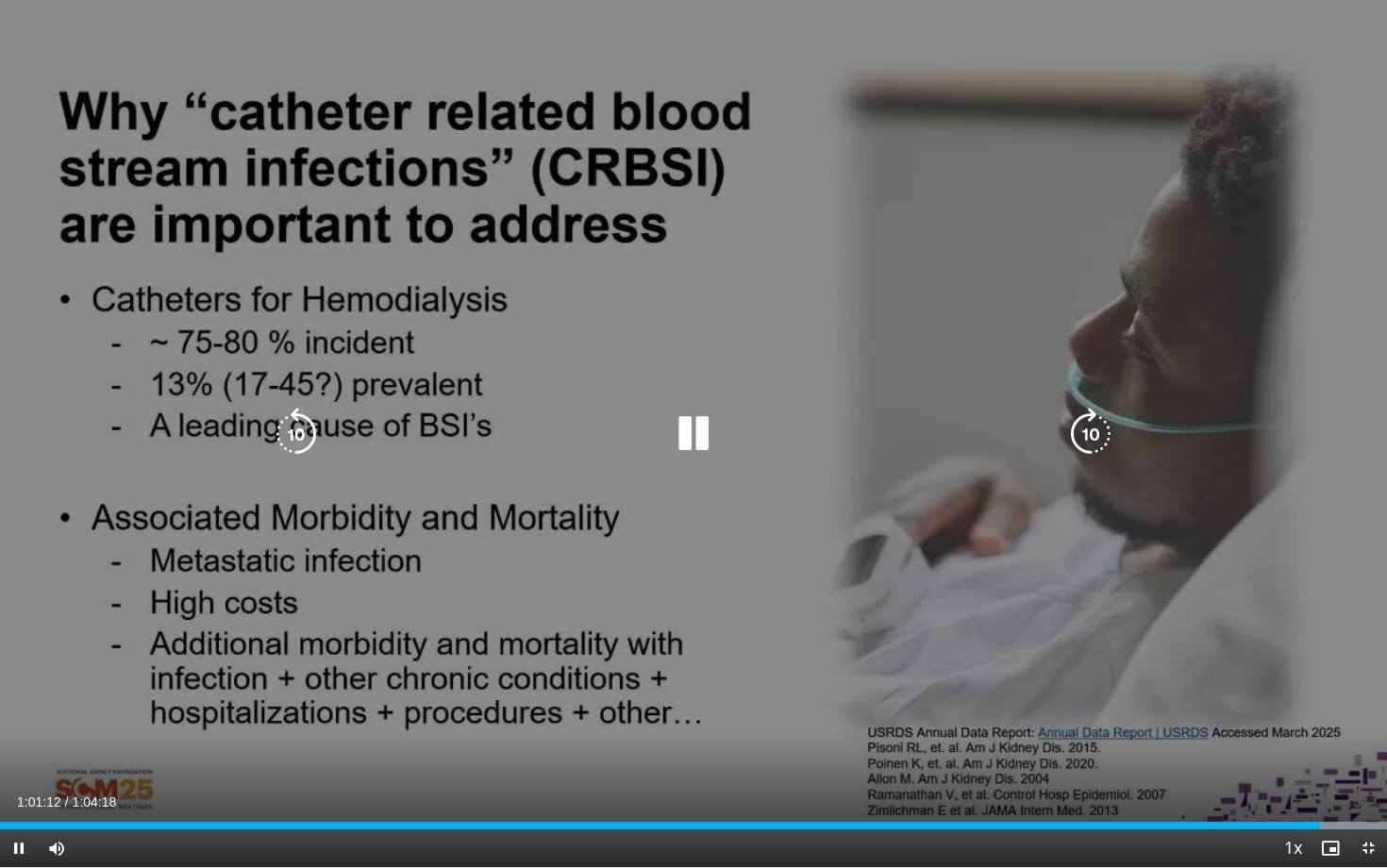 click at bounding box center (1091, 434) 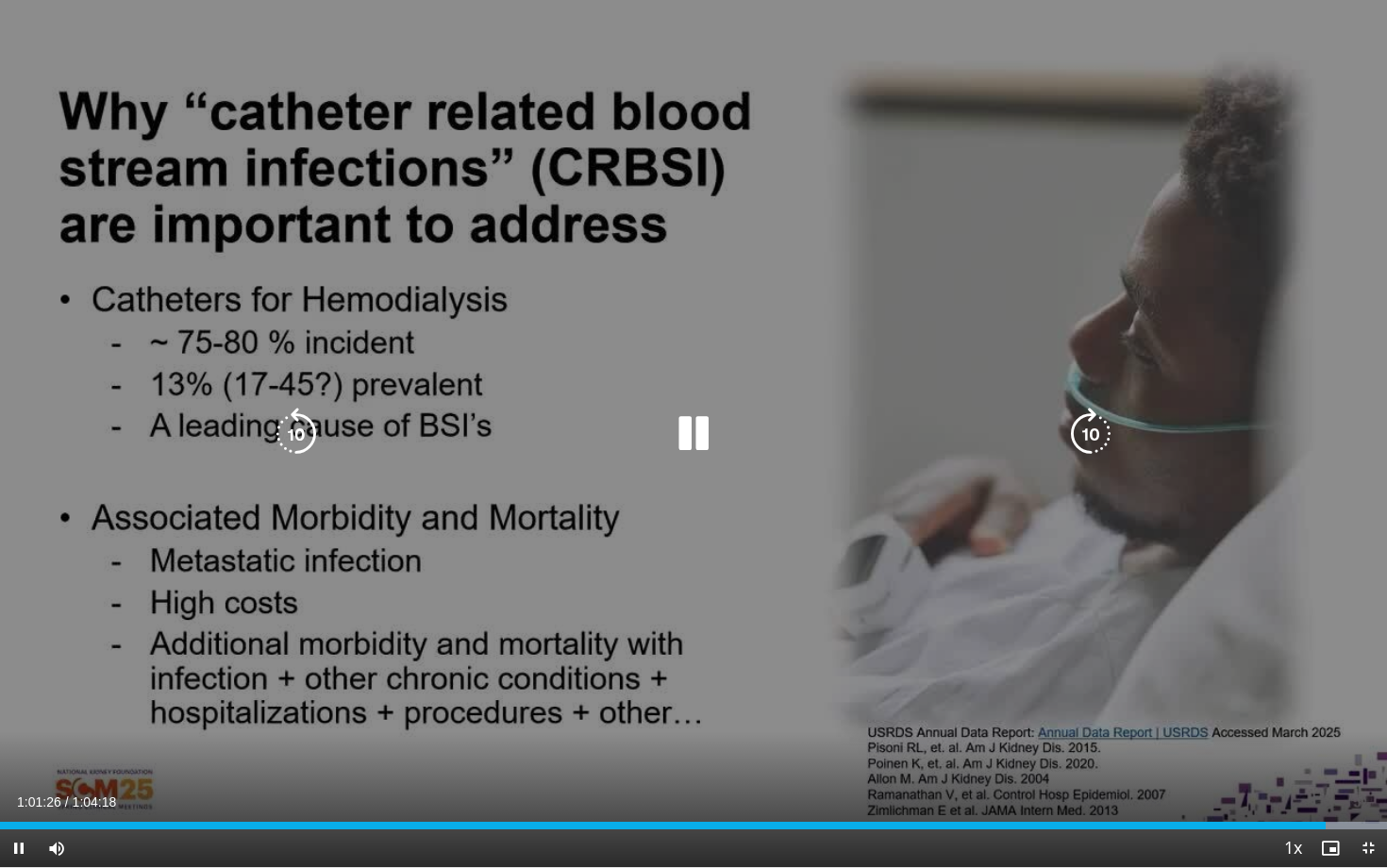 click at bounding box center [1091, 434] 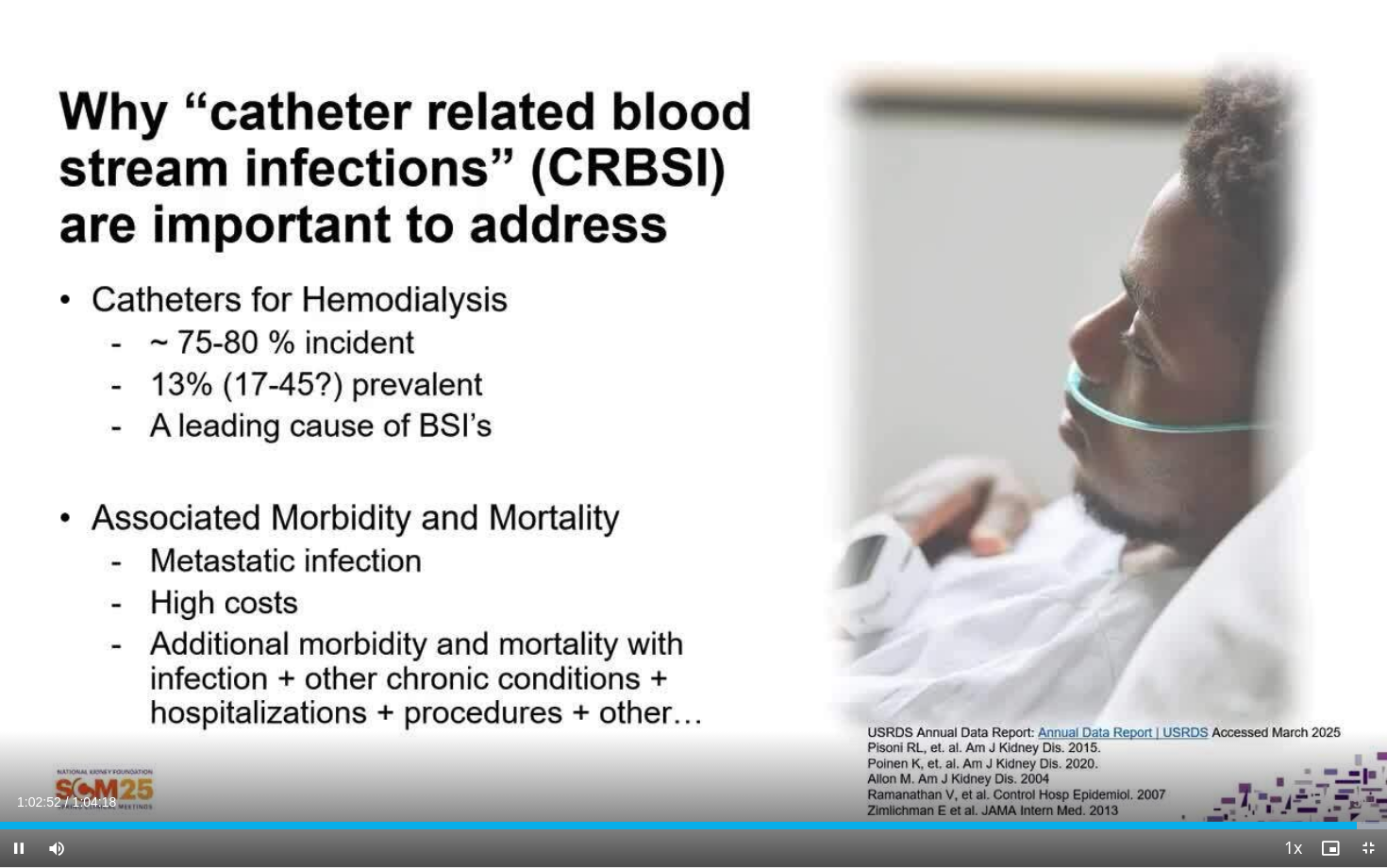click at bounding box center [19, 848] 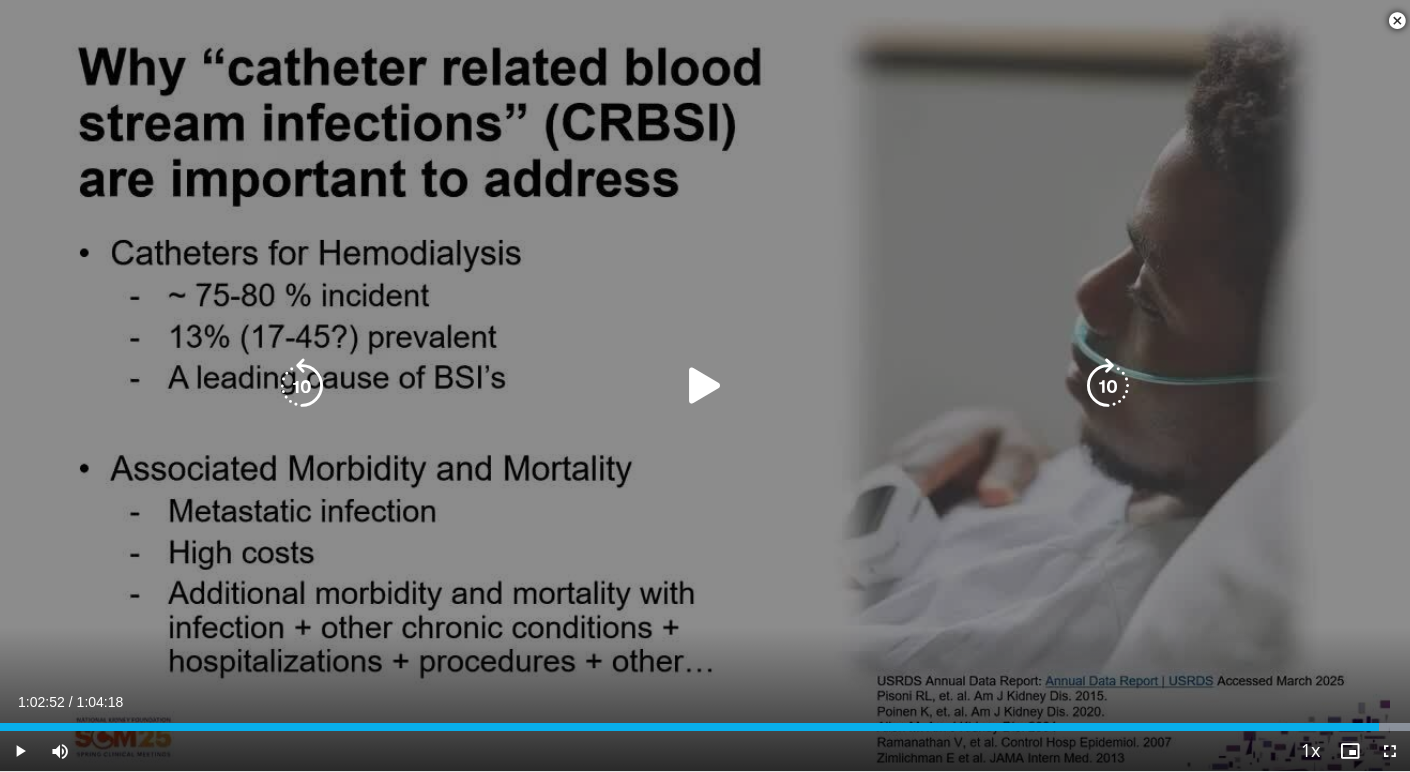 scroll, scrollTop: 381, scrollLeft: 0, axis: vertical 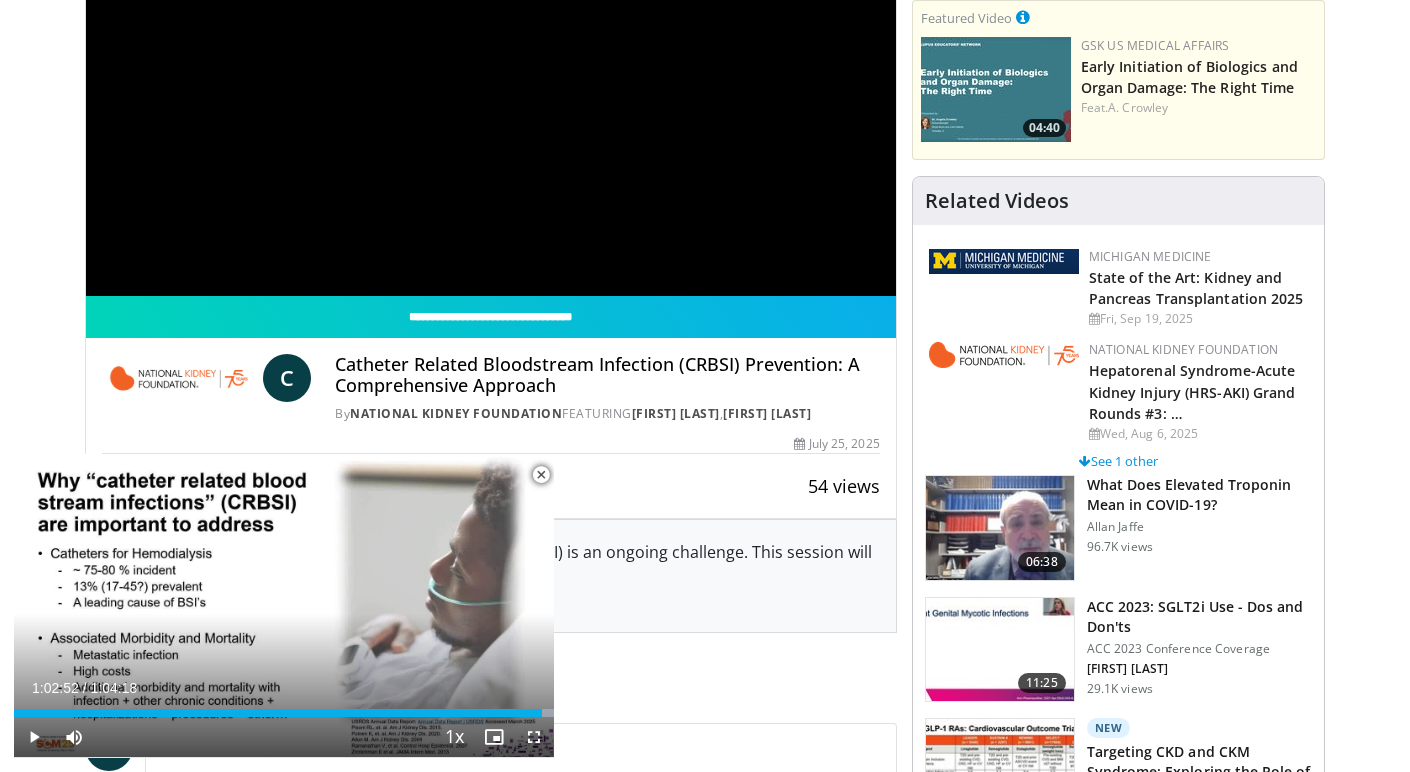 click at bounding box center [541, 475] 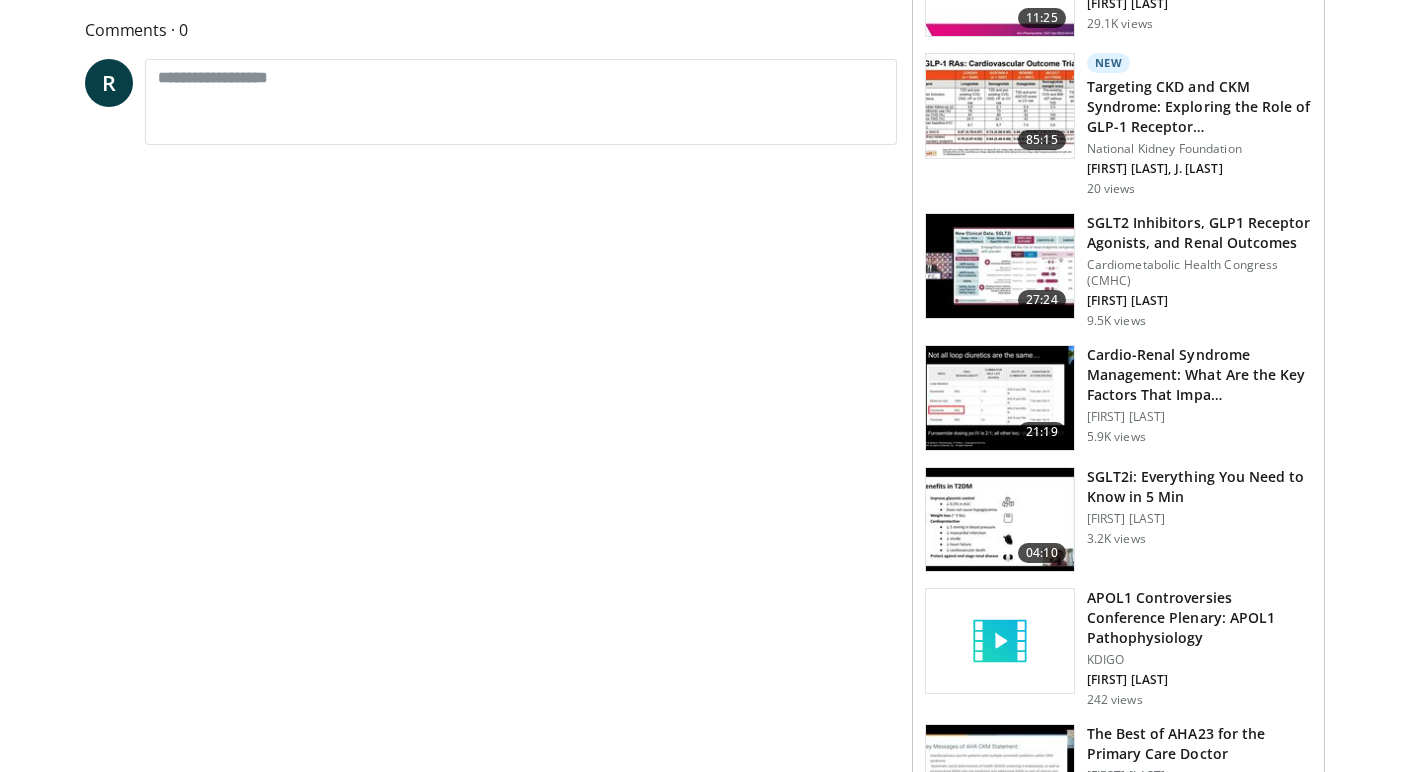 scroll, scrollTop: 1048, scrollLeft: 0, axis: vertical 